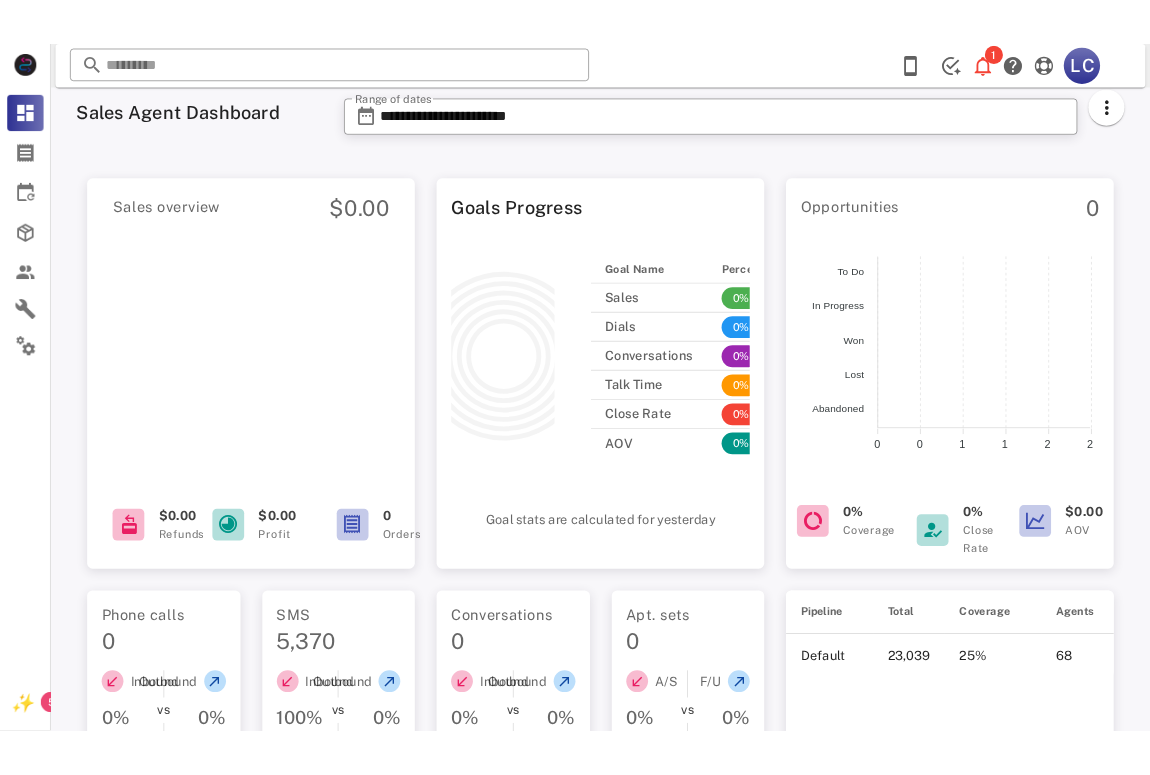 scroll, scrollTop: 0, scrollLeft: 0, axis: both 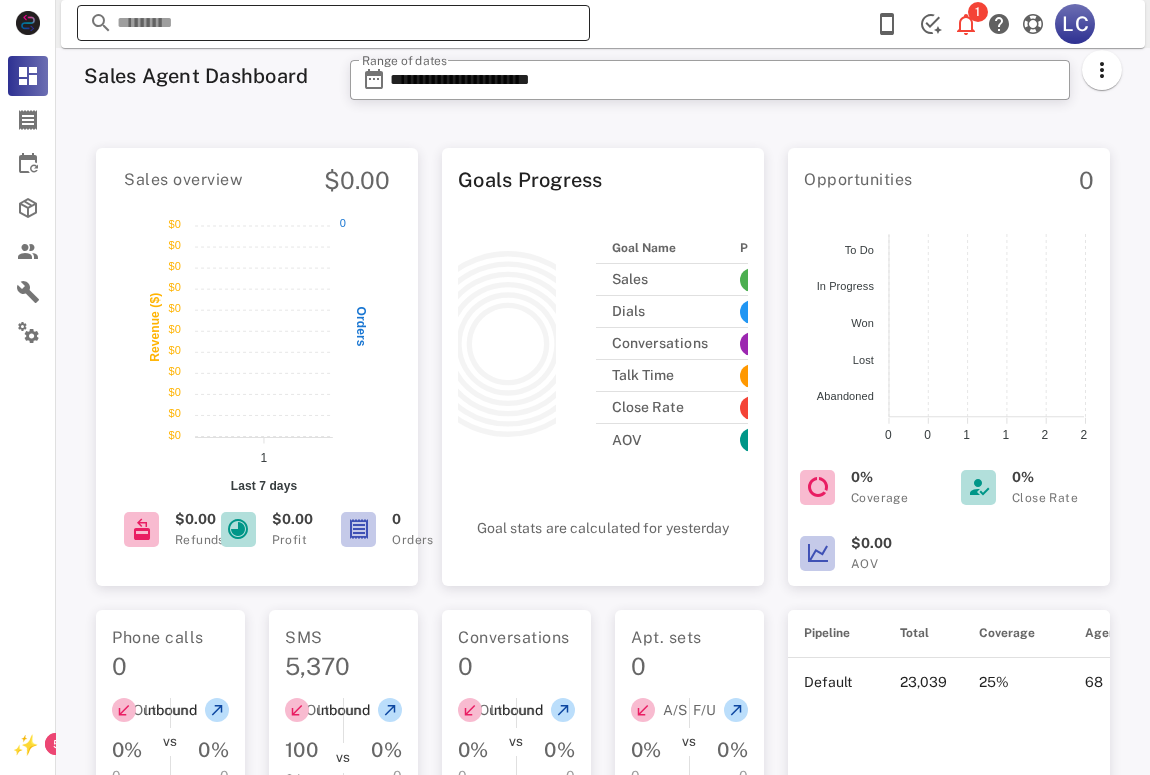 click at bounding box center (333, 23) 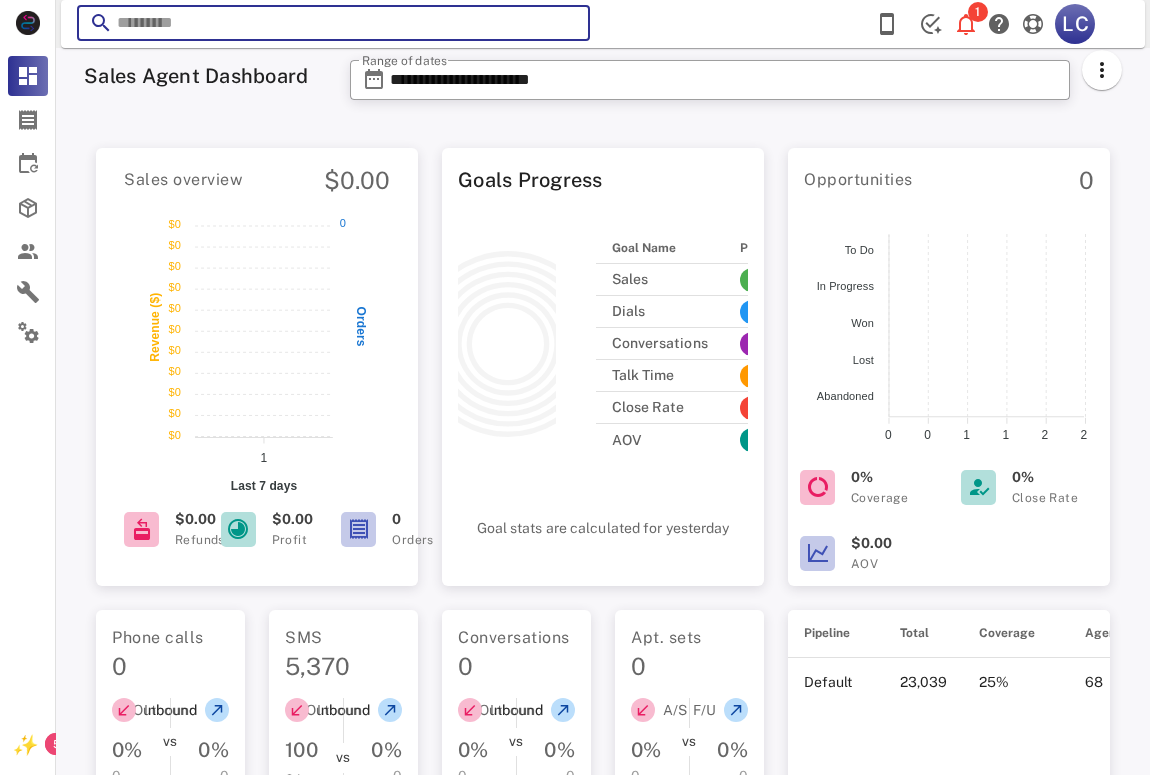 scroll, scrollTop: 0, scrollLeft: 0, axis: both 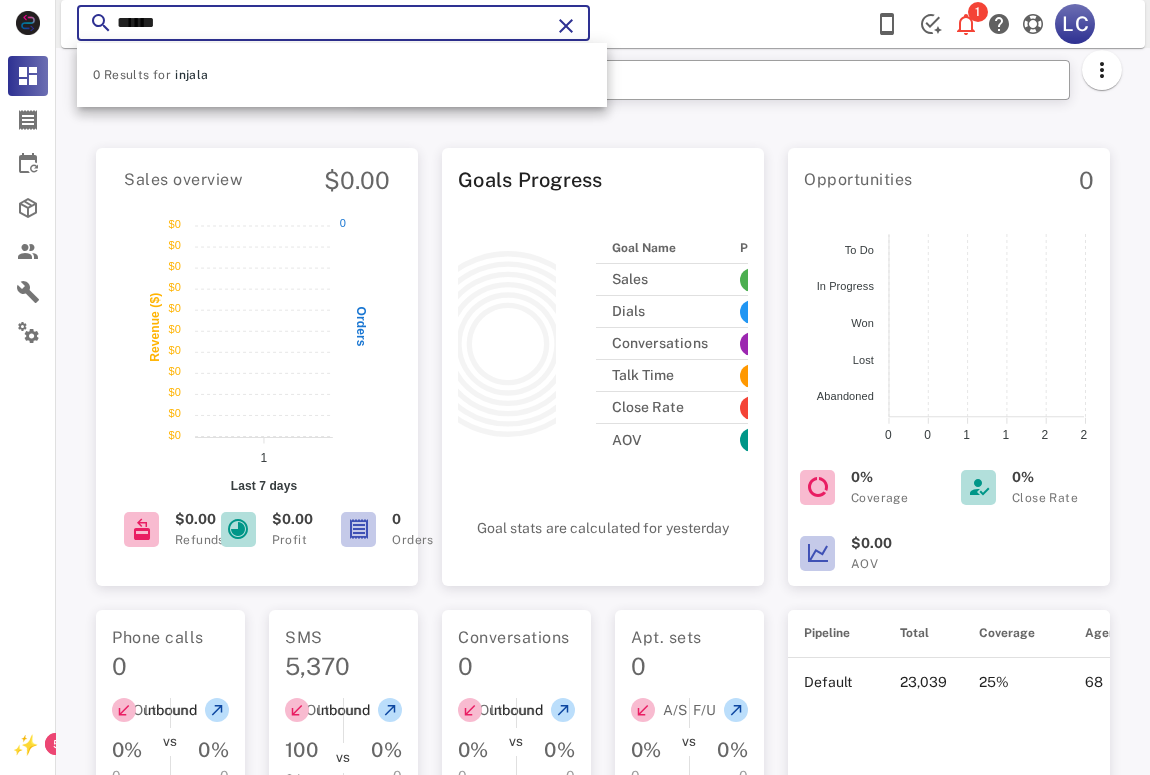 click on "******" at bounding box center [333, 23] 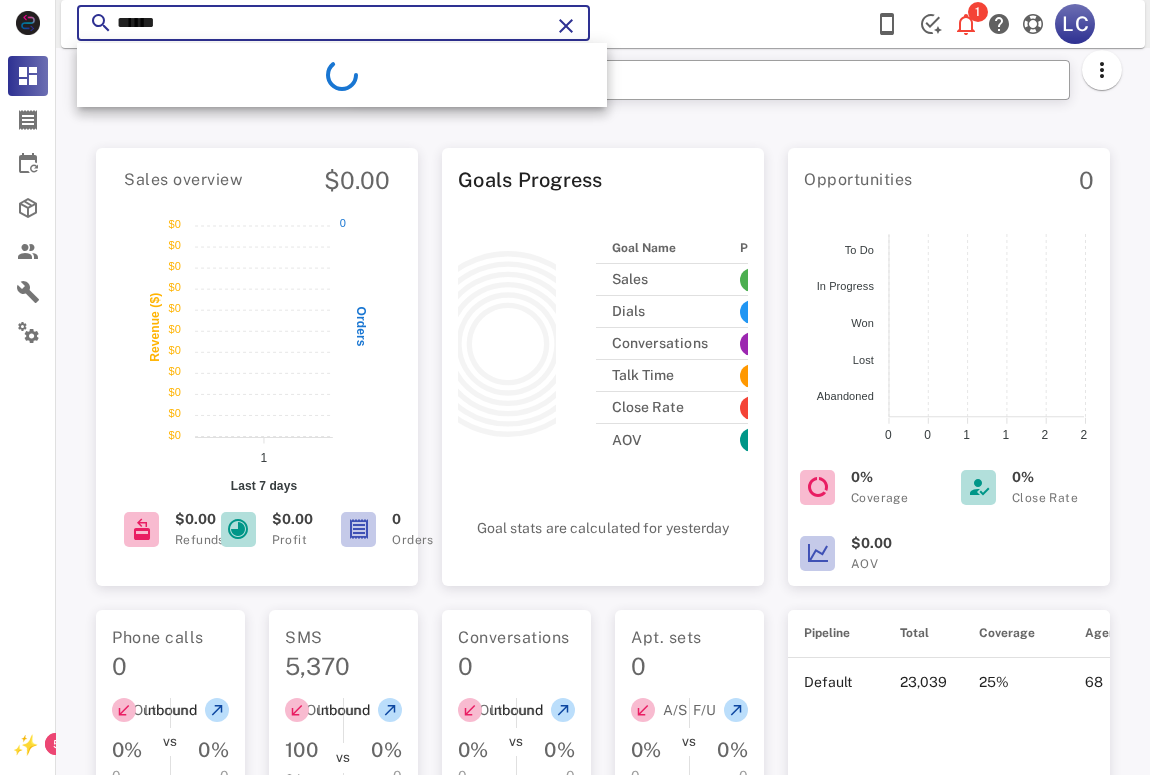 click on "******" at bounding box center [333, 23] 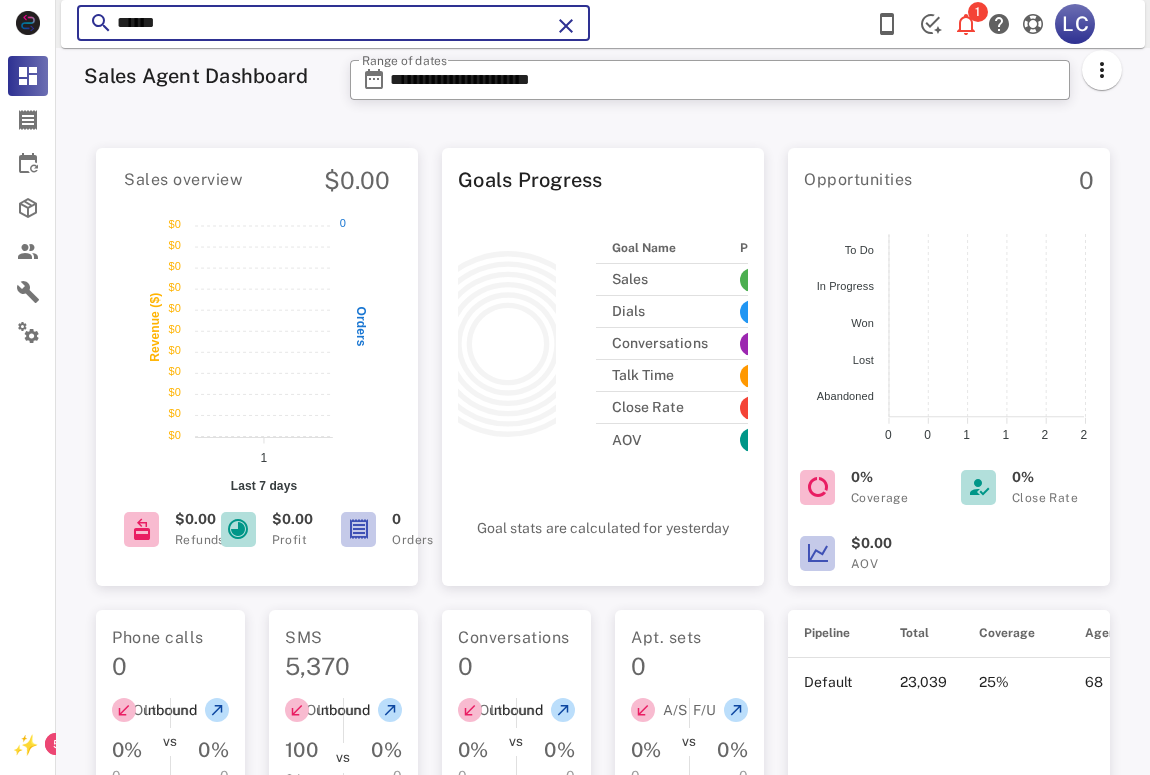 click on "******" at bounding box center (333, 23) 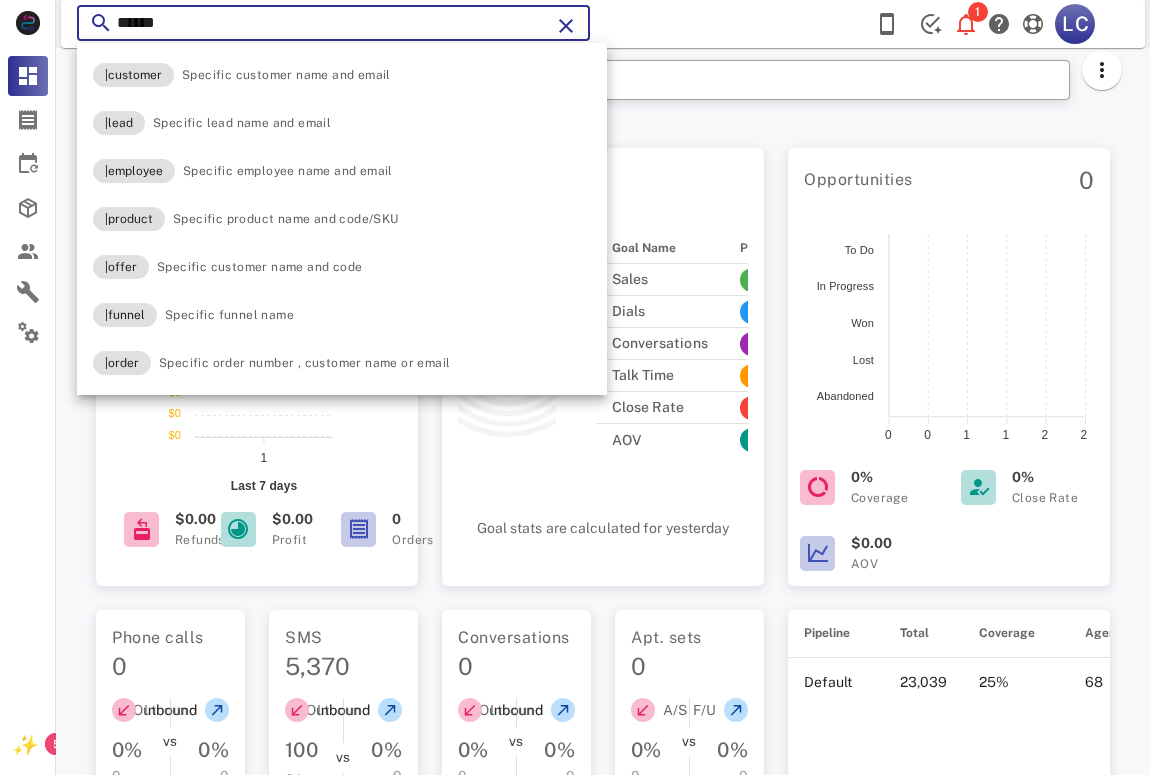 click on "******" at bounding box center [333, 23] 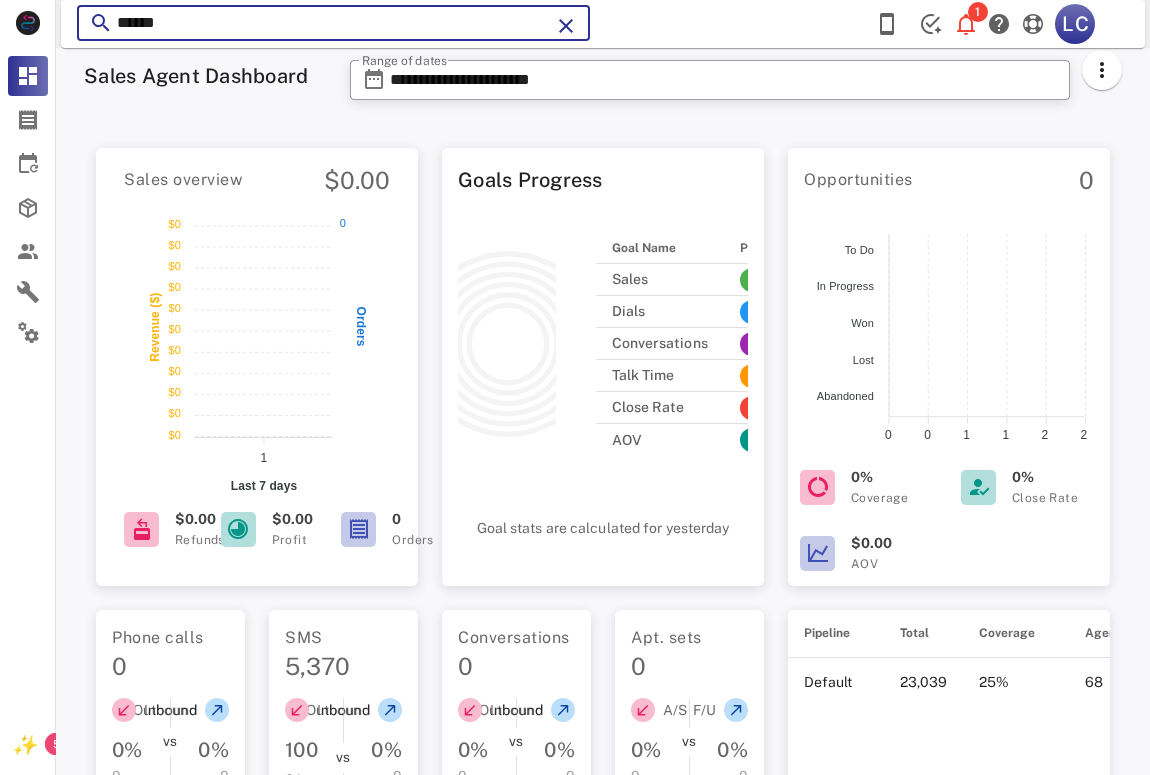 click on "******" at bounding box center [333, 23] 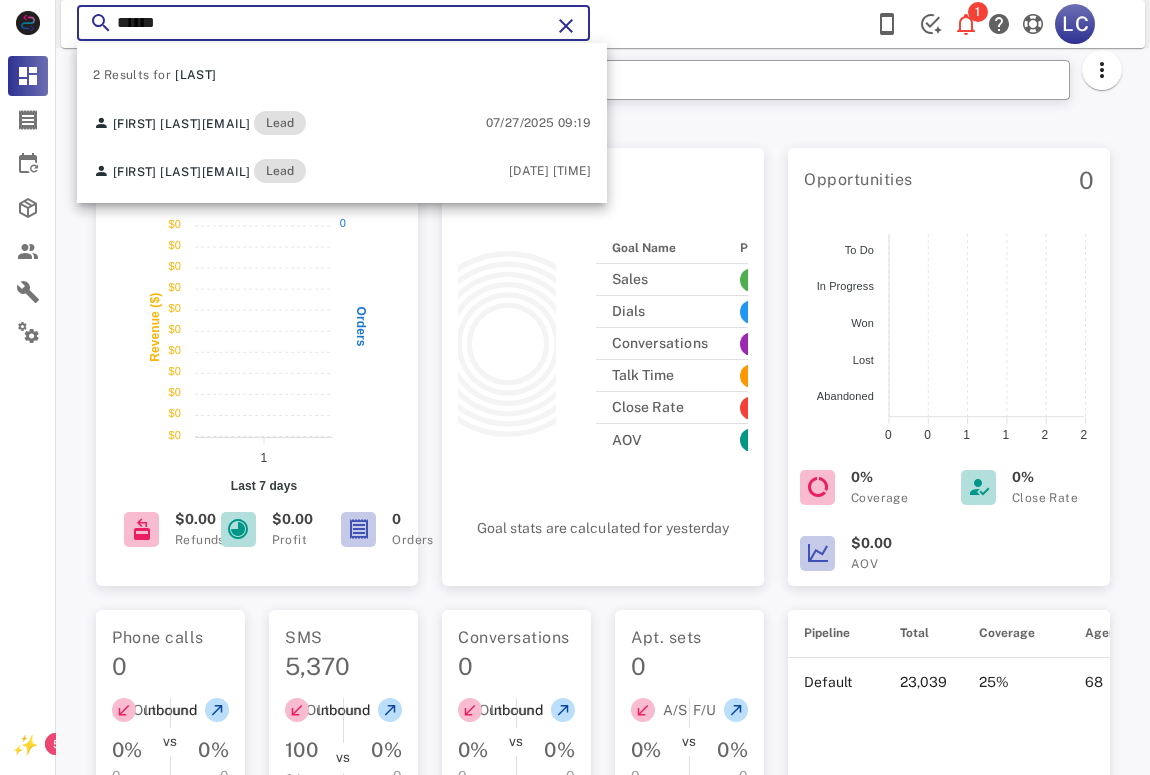 click on "******" at bounding box center (333, 23) 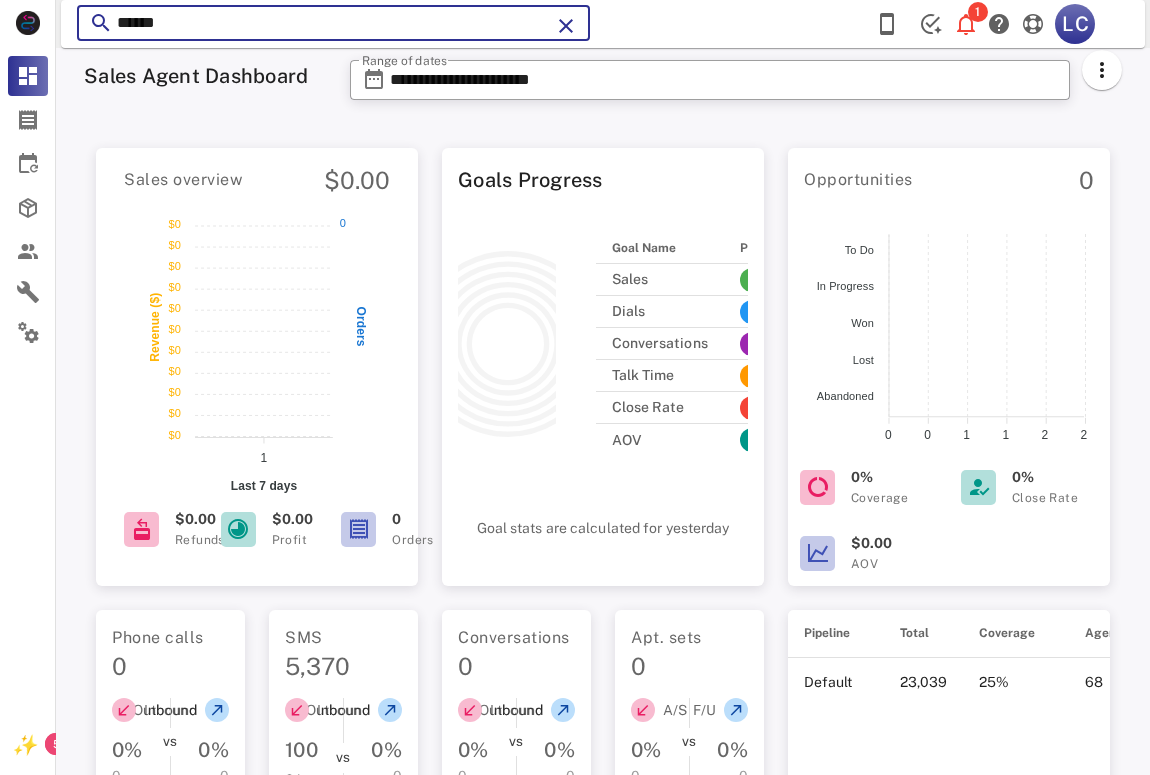 click on "******" at bounding box center (333, 23) 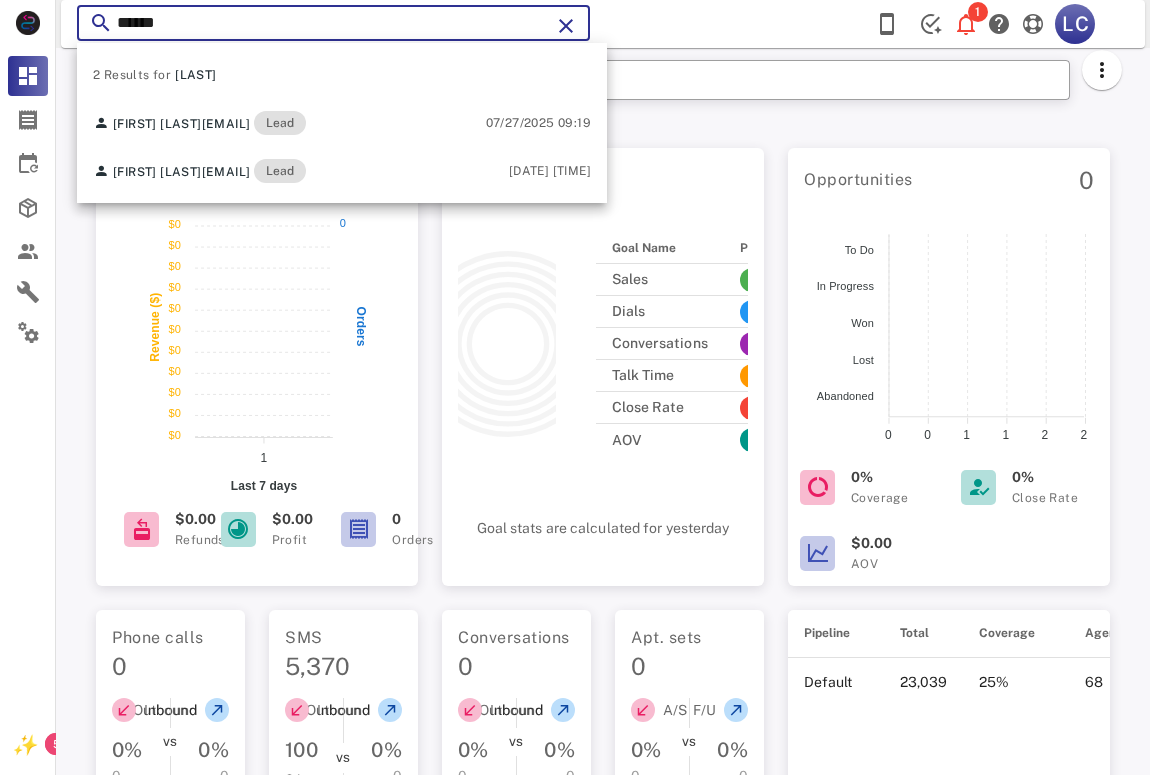 click on "******" at bounding box center (333, 23) 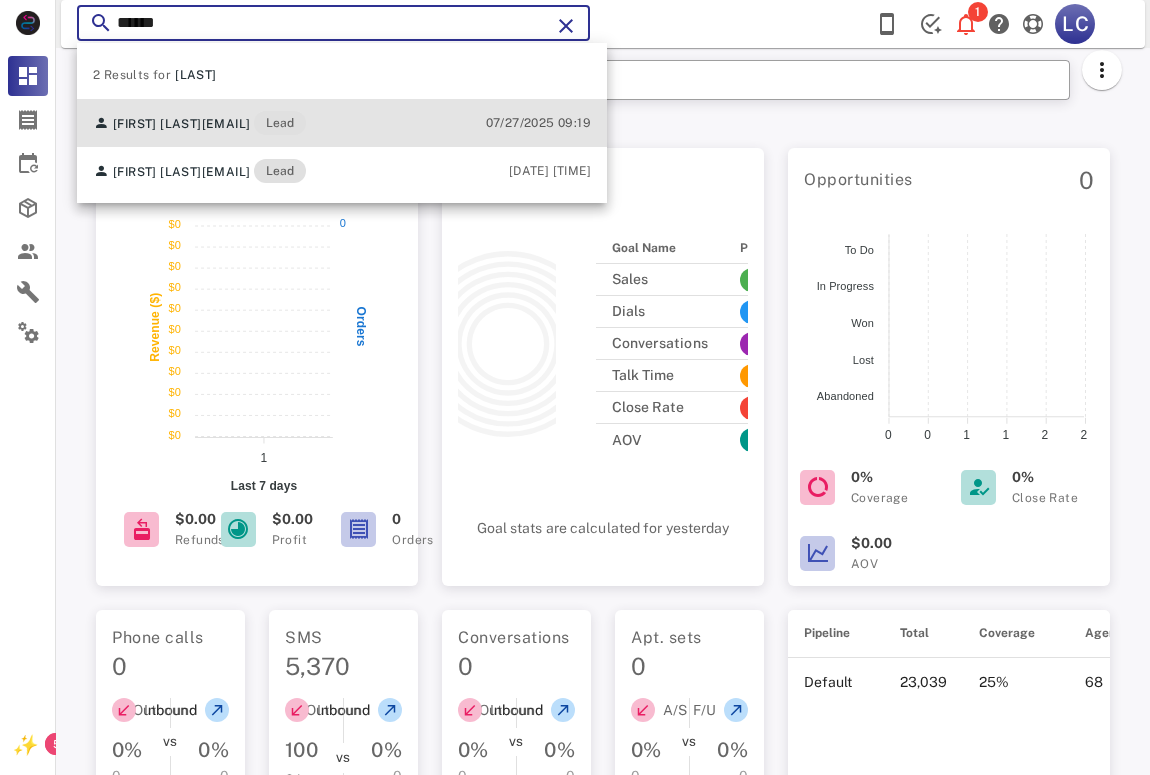 click on "[FIRST] [LAST]" at bounding box center [157, 124] 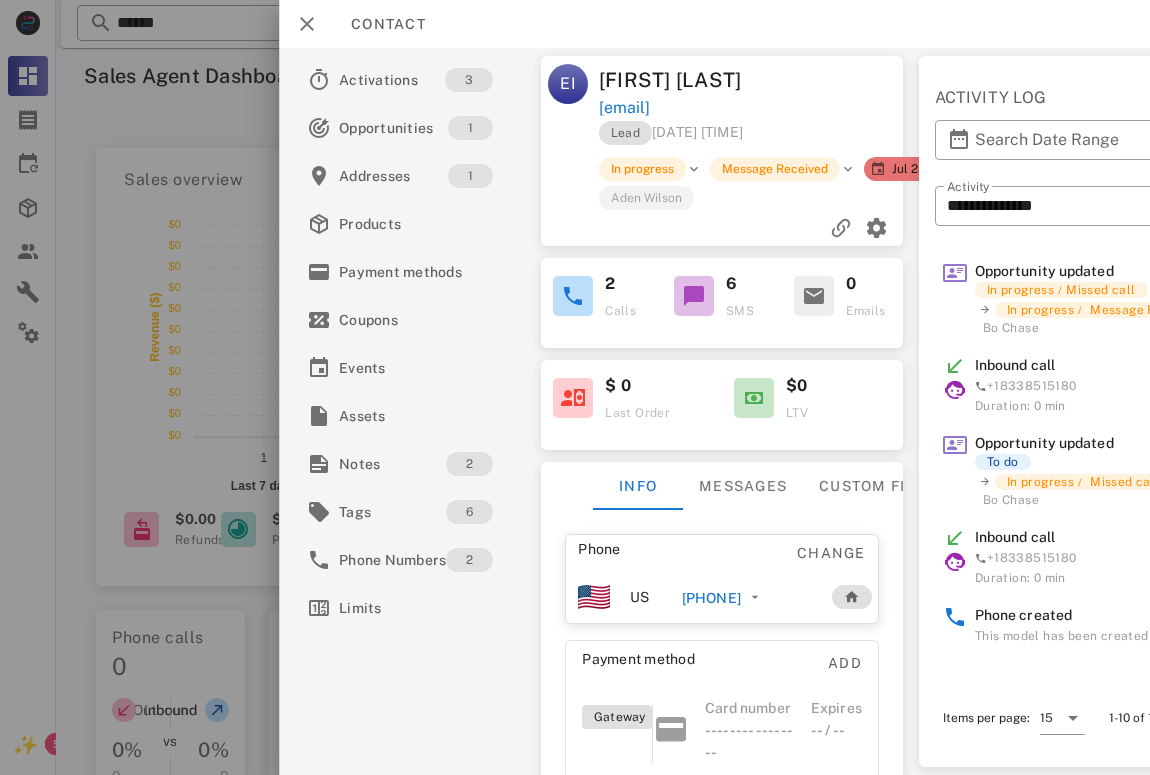 copy 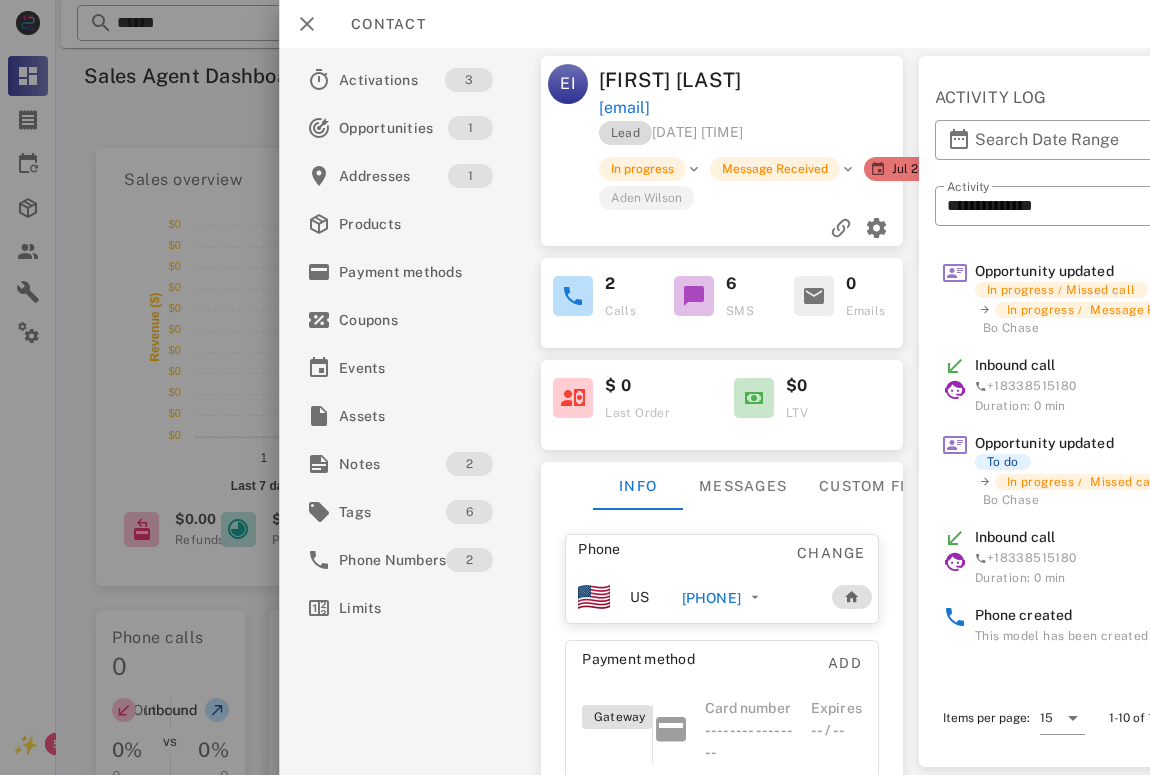 drag, startPoint x: 806, startPoint y: 111, endPoint x: 612, endPoint y: 121, distance: 194.25757 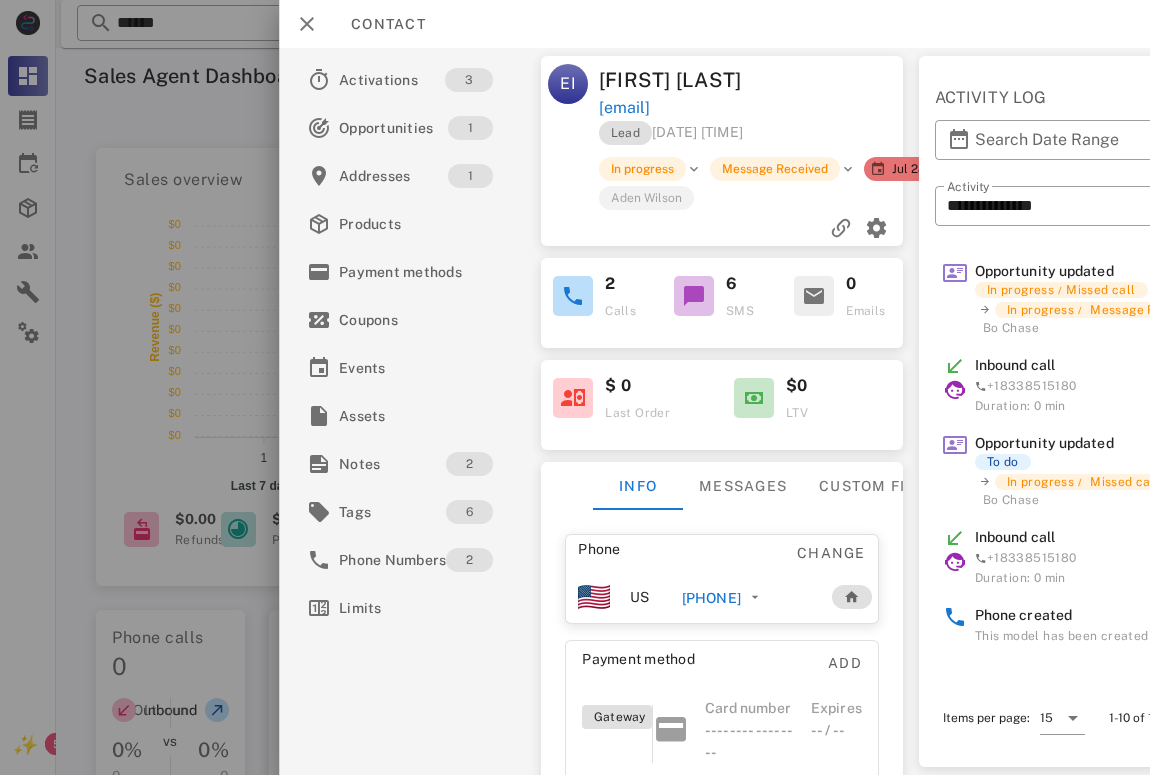 drag, startPoint x: 600, startPoint y: 108, endPoint x: 787, endPoint y: 97, distance: 187.32326 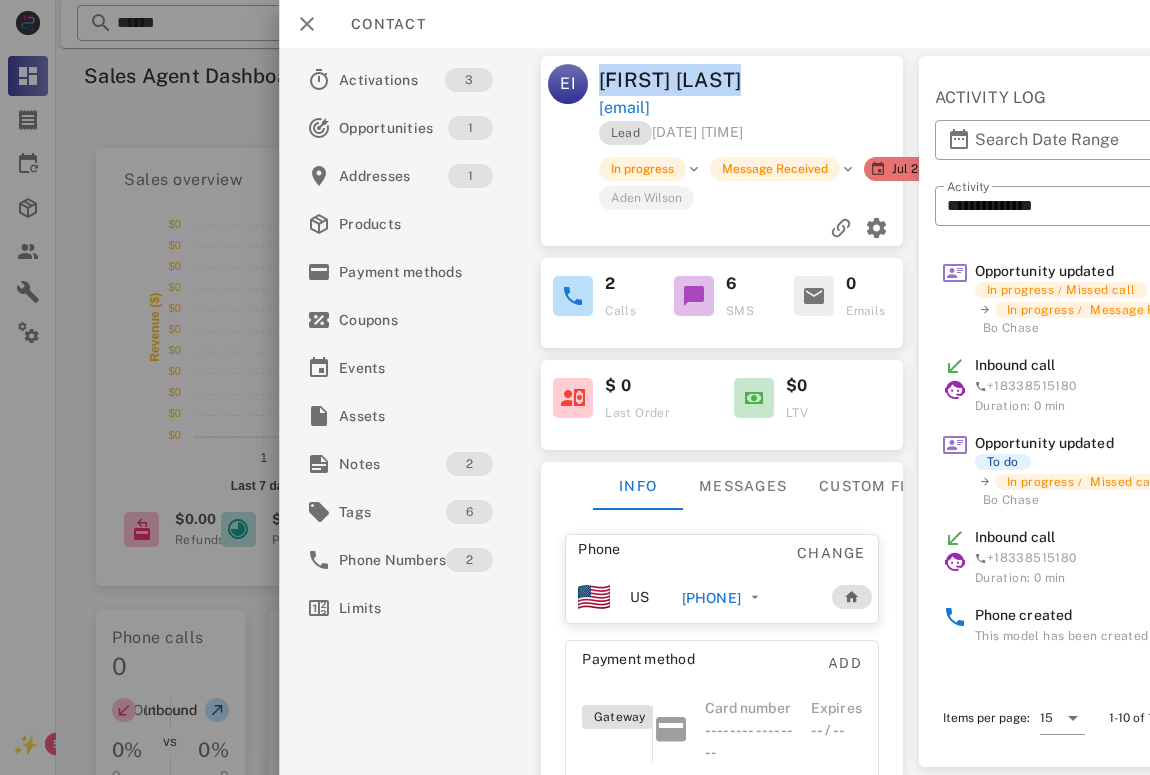 click on "[FIRST] [LAST]" at bounding box center [675, 80] 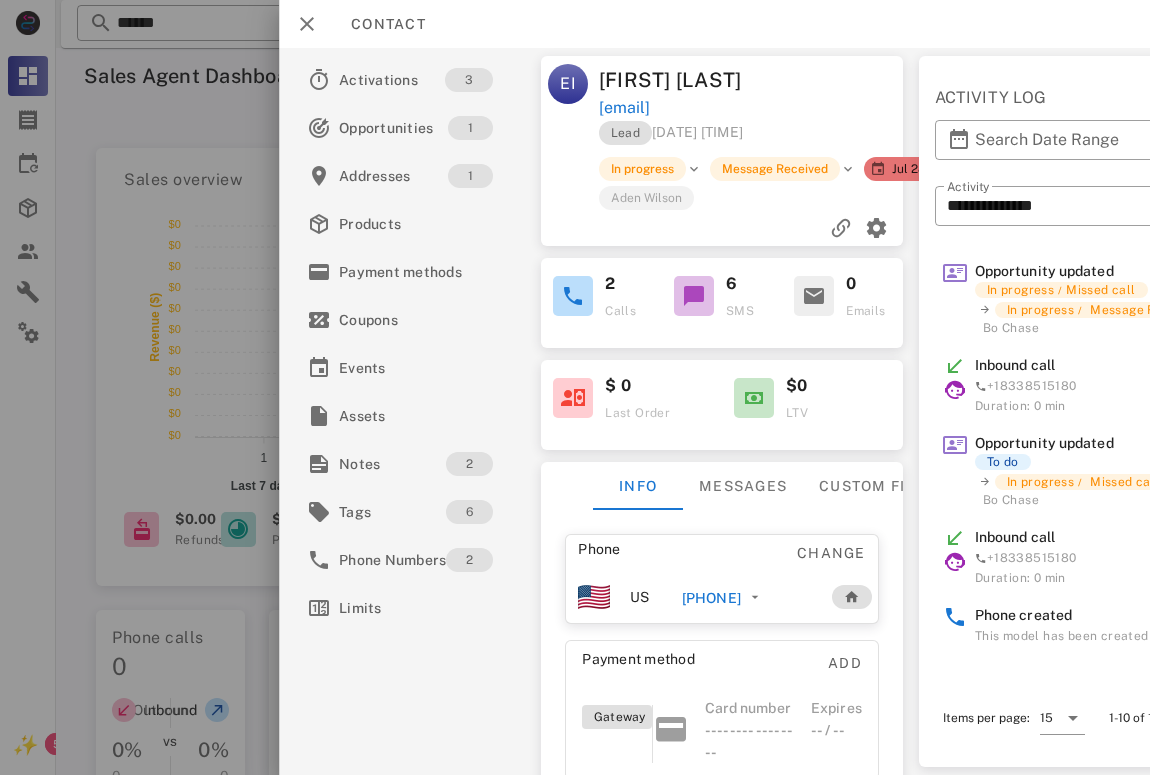 click at bounding box center (575, 387) 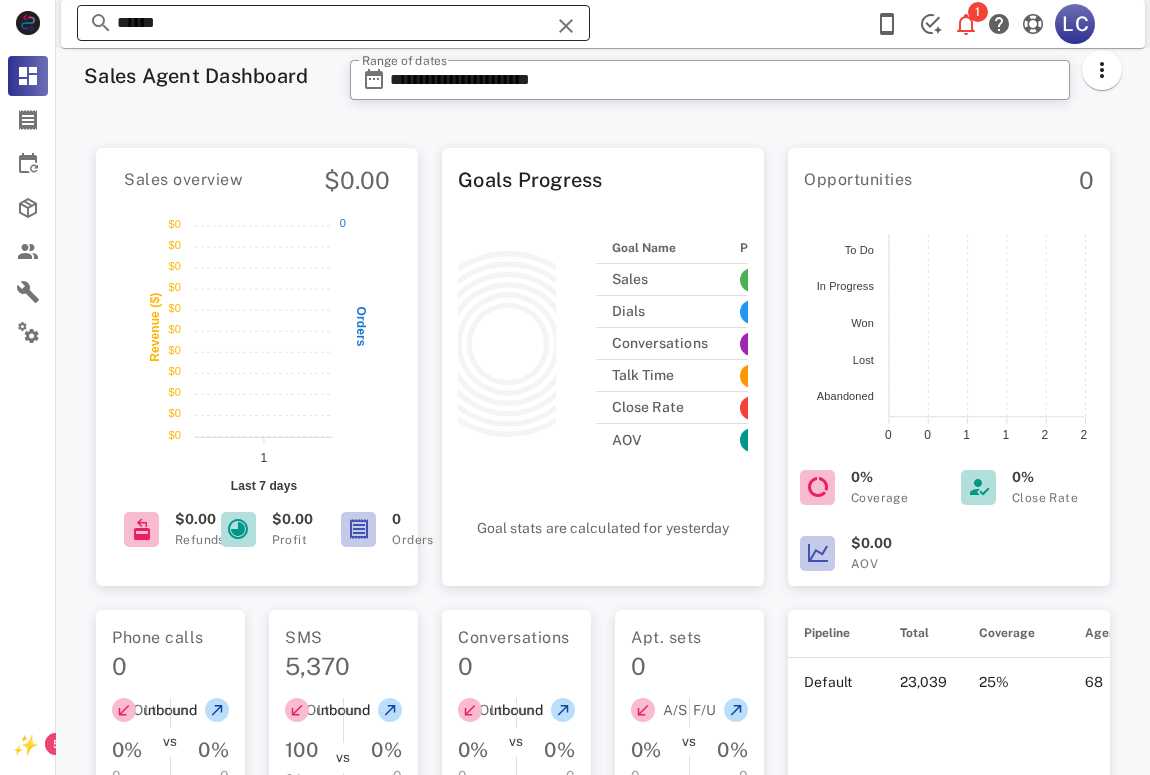 click on "******" at bounding box center [333, 23] 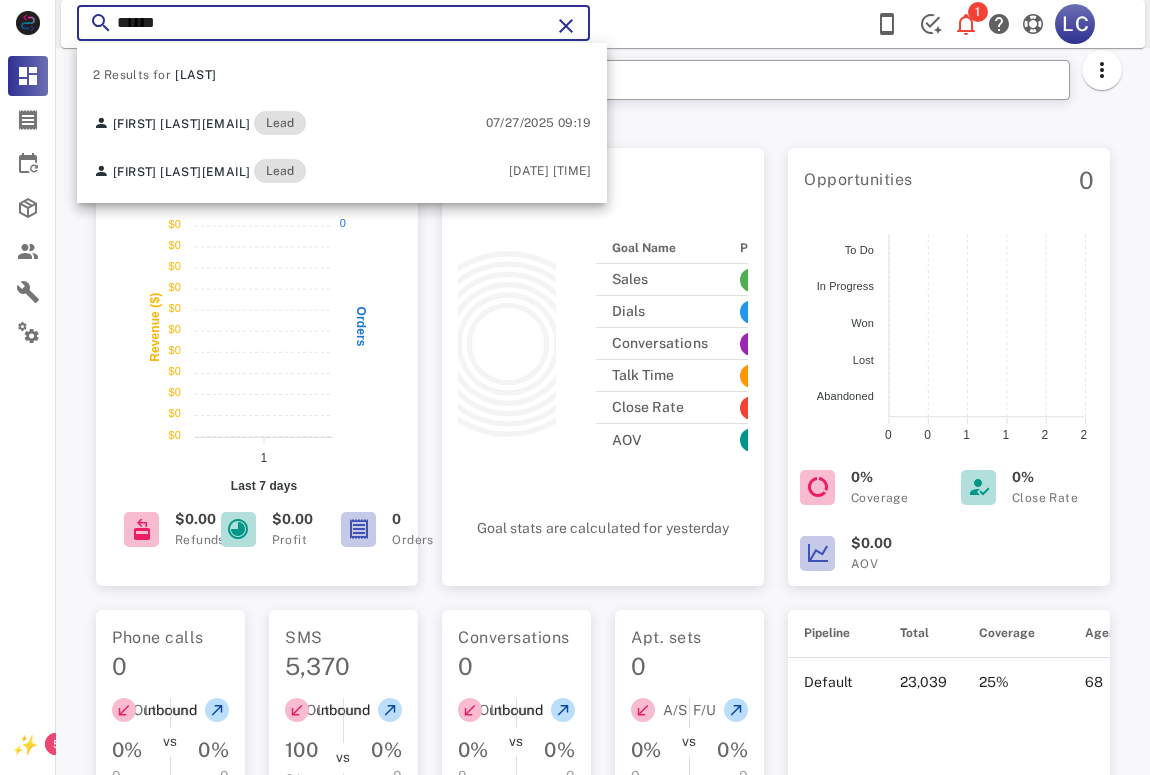 click on "******" at bounding box center [333, 23] 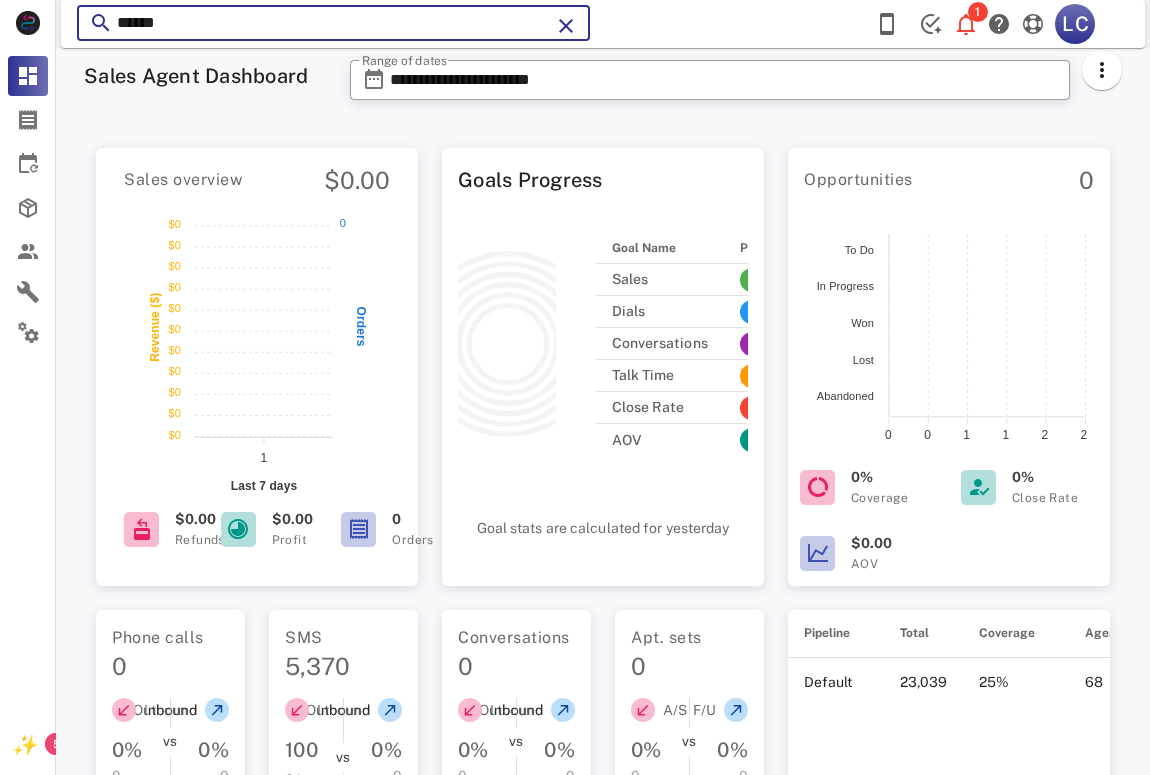paste on "****" 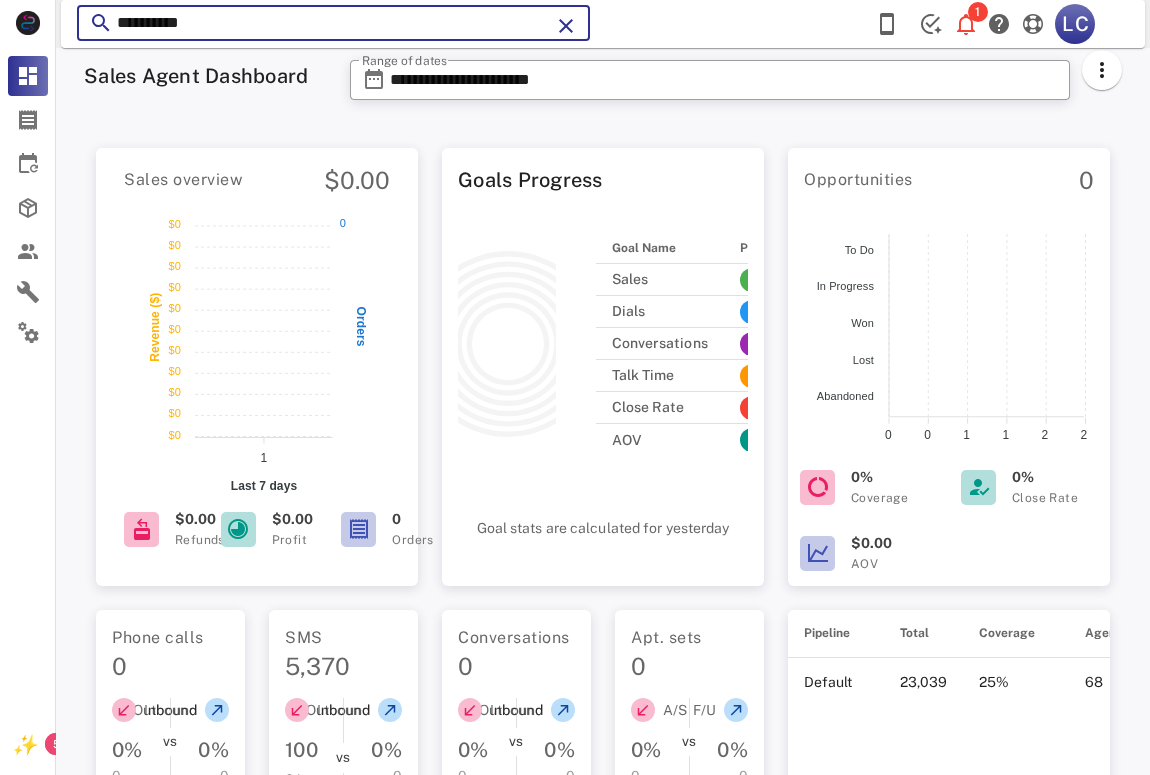 click on "**********" at bounding box center [333, 23] 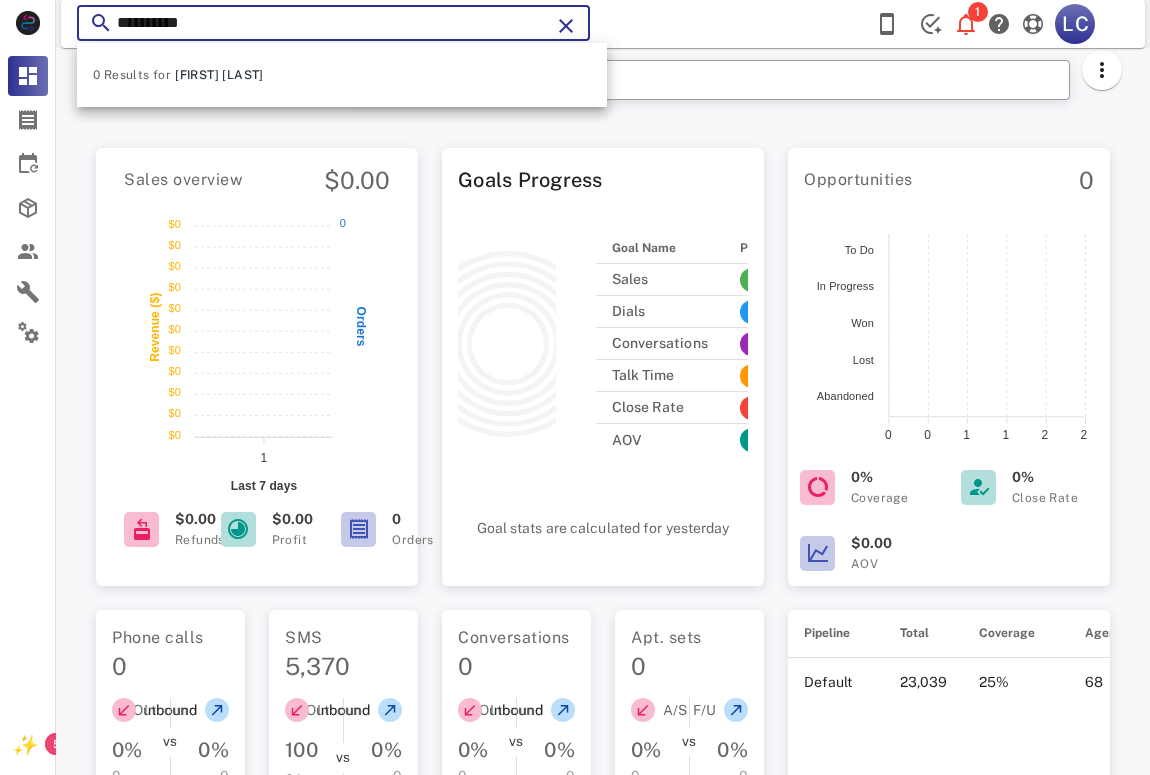 click on "**********" at bounding box center (333, 23) 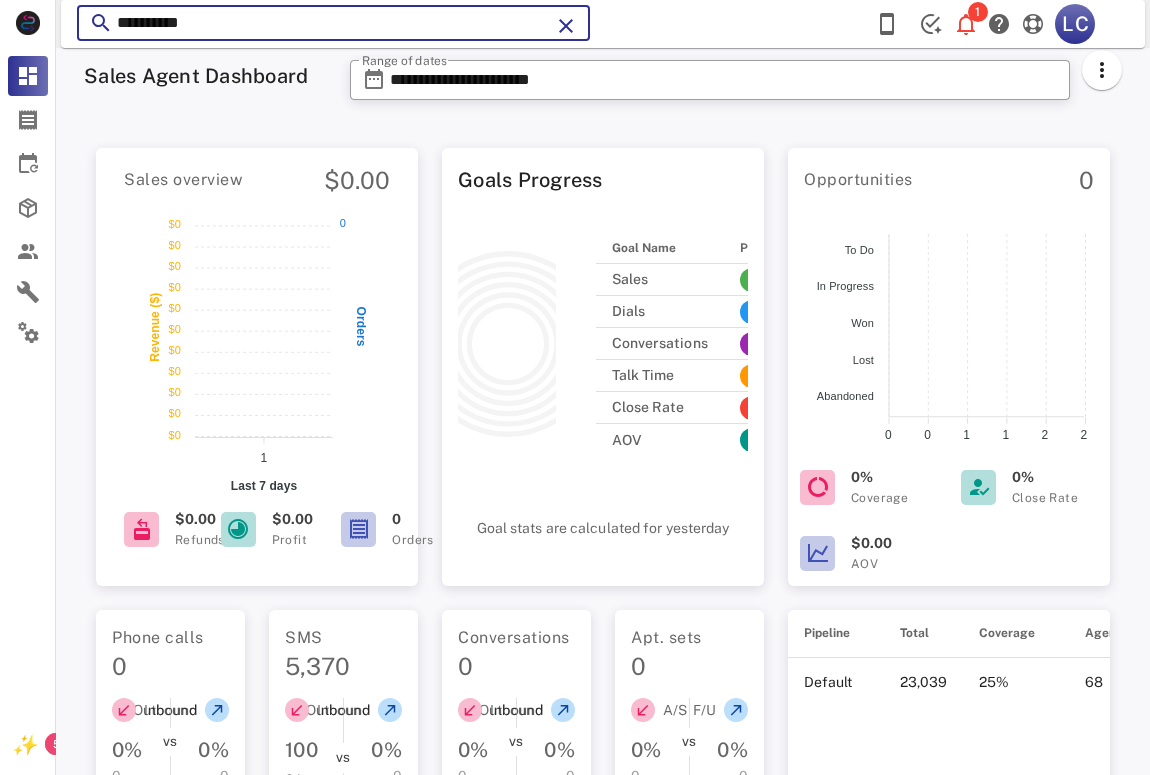 click on "**********" at bounding box center [333, 23] 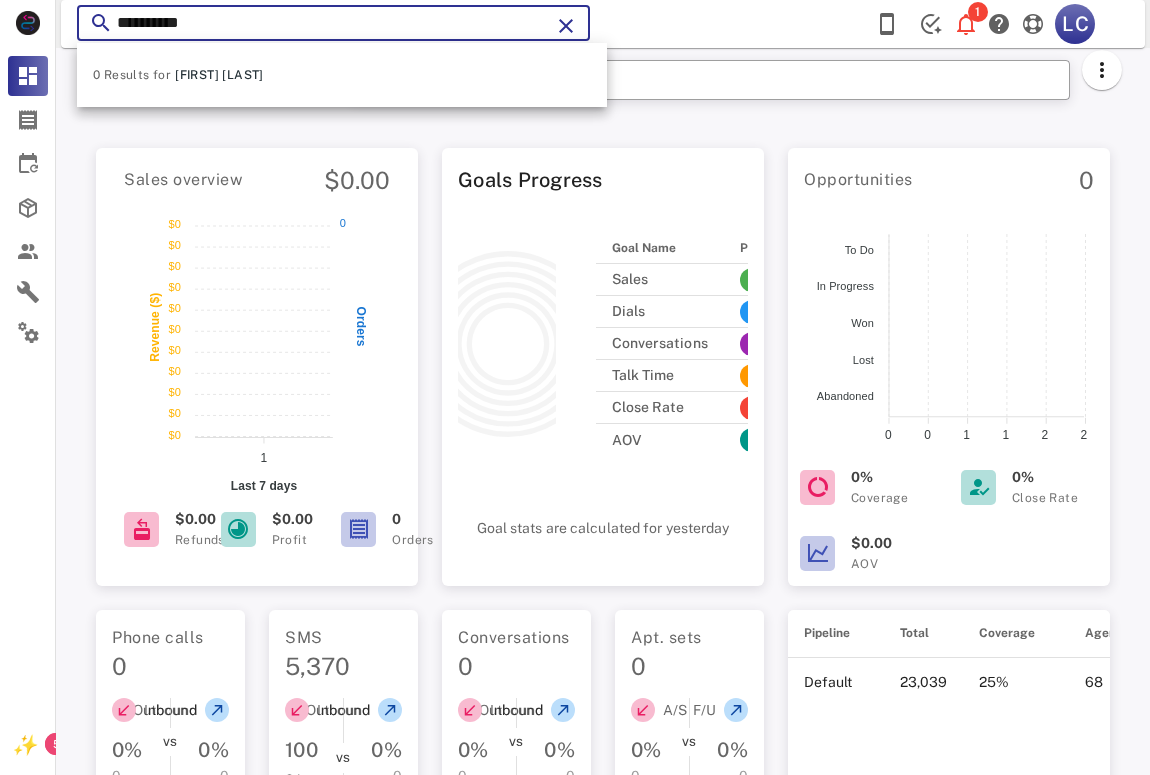 drag, startPoint x: 157, startPoint y: 21, endPoint x: 75, endPoint y: 25, distance: 82.0975 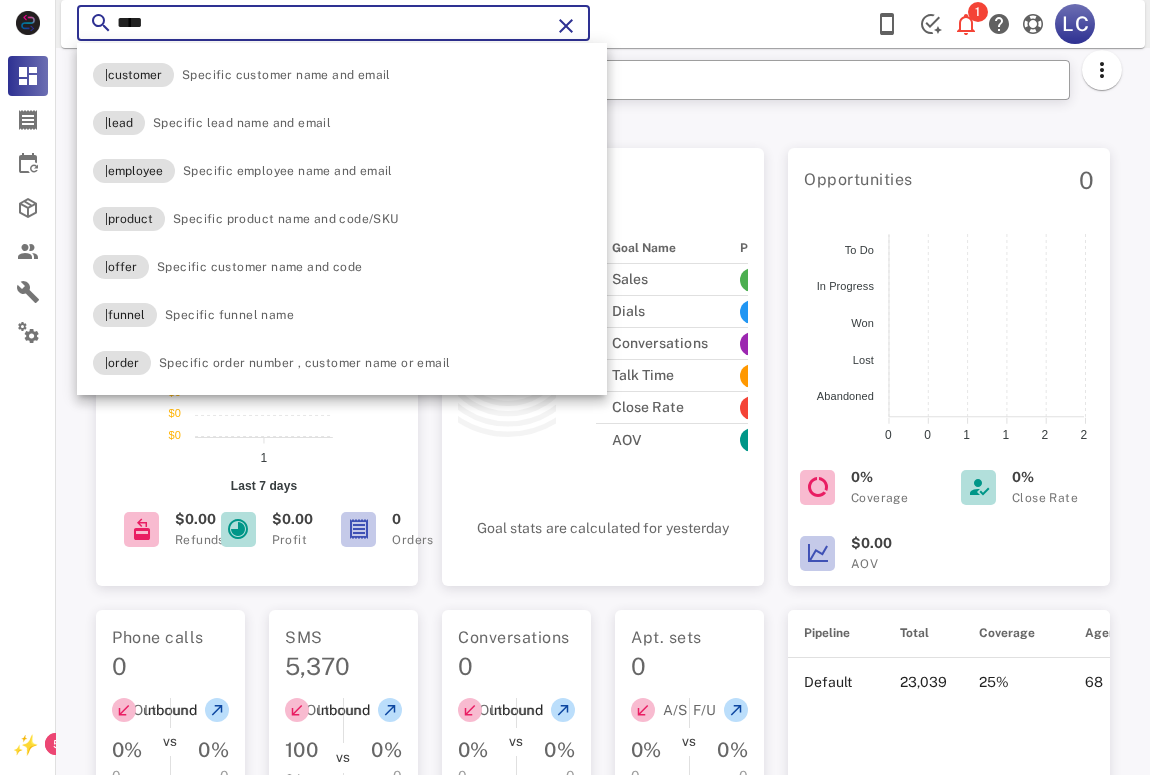 paste on "**********" 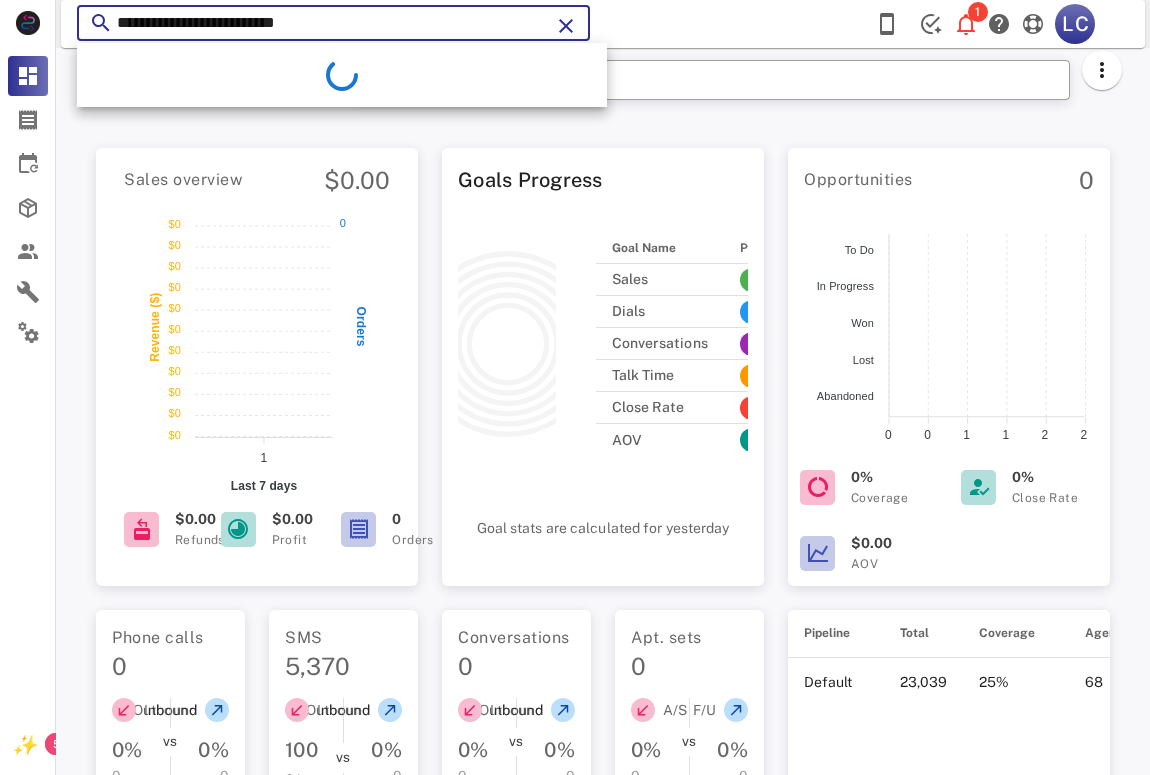 click on "**********" at bounding box center (333, 23) 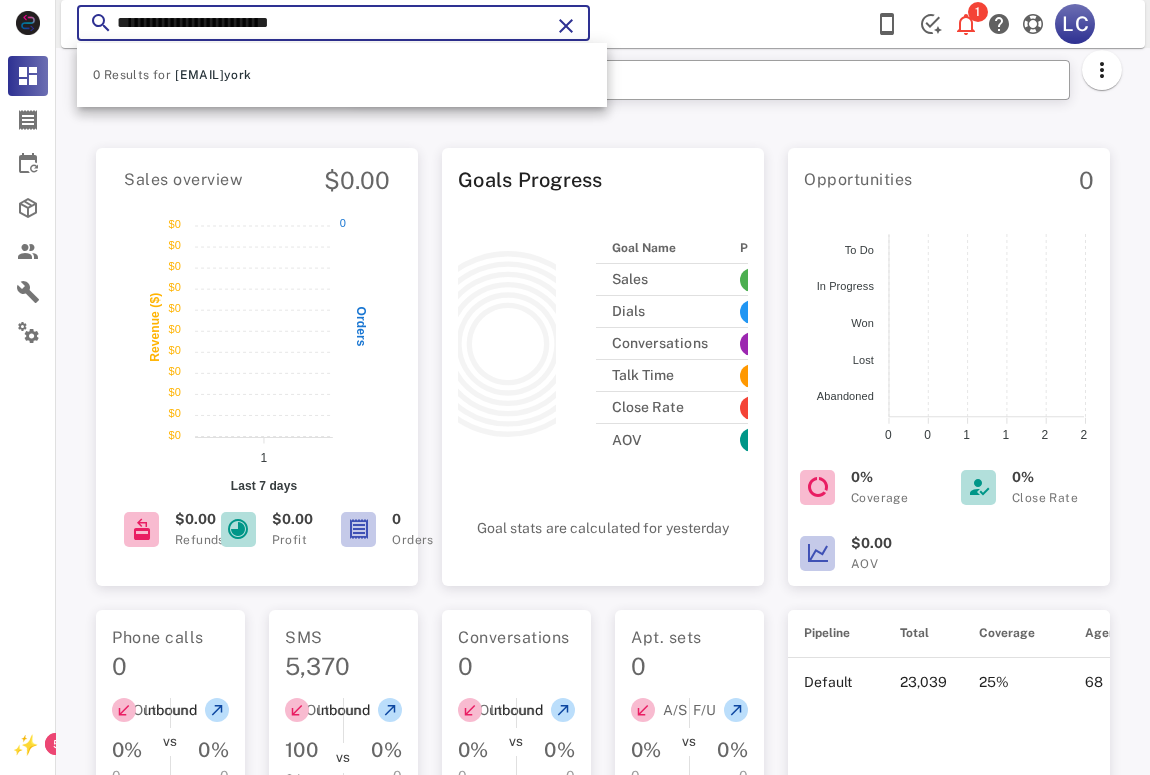 click on "**********" at bounding box center [333, 23] 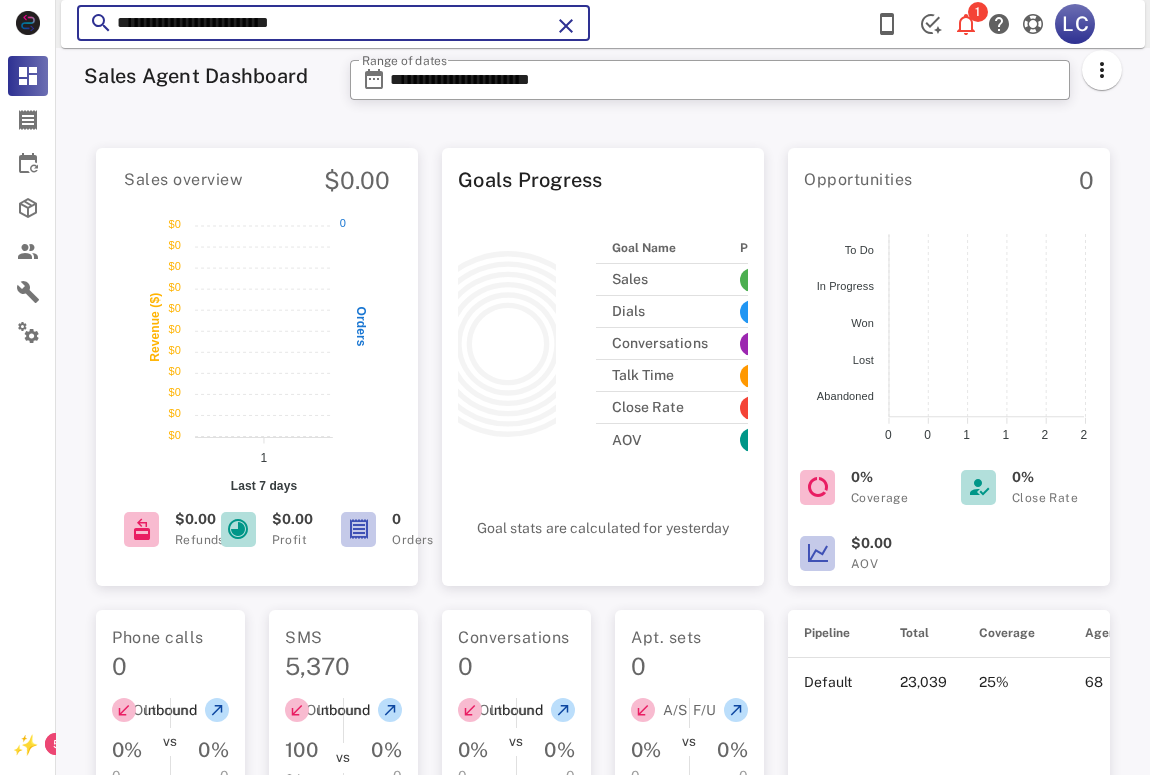 click on "**********" at bounding box center (333, 23) 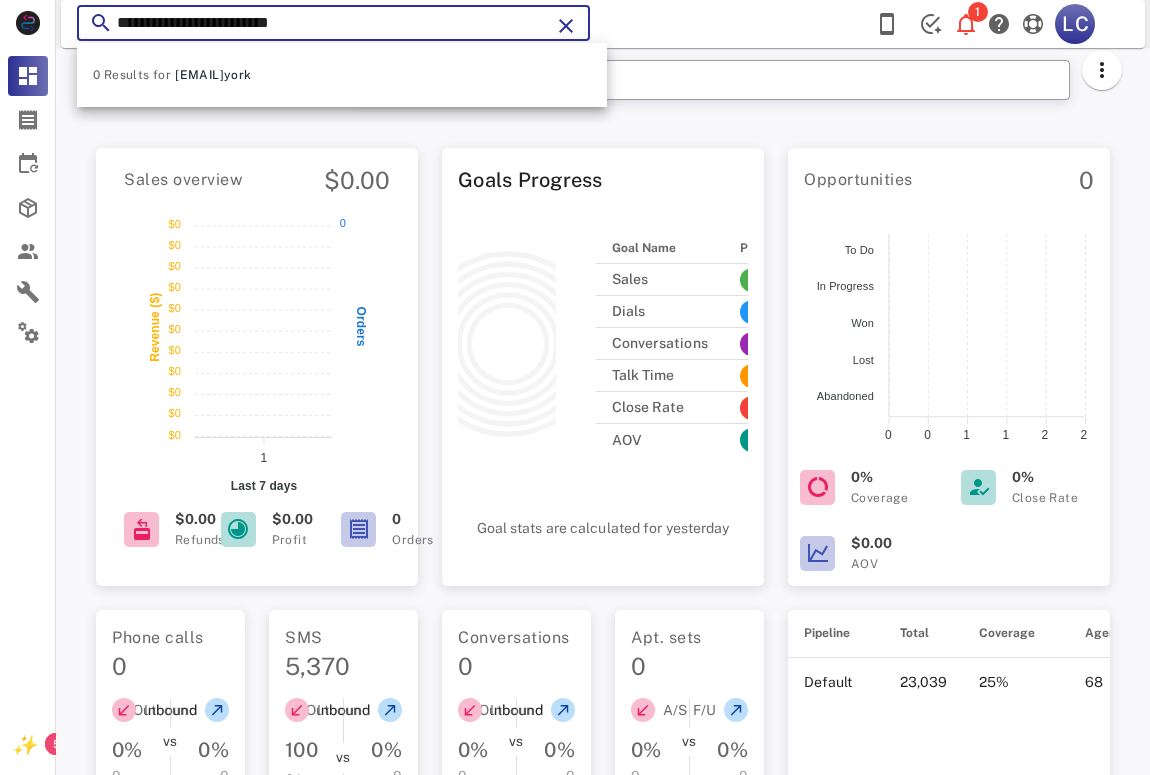 drag, startPoint x: 342, startPoint y: 23, endPoint x: 293, endPoint y: 25, distance: 49.0408 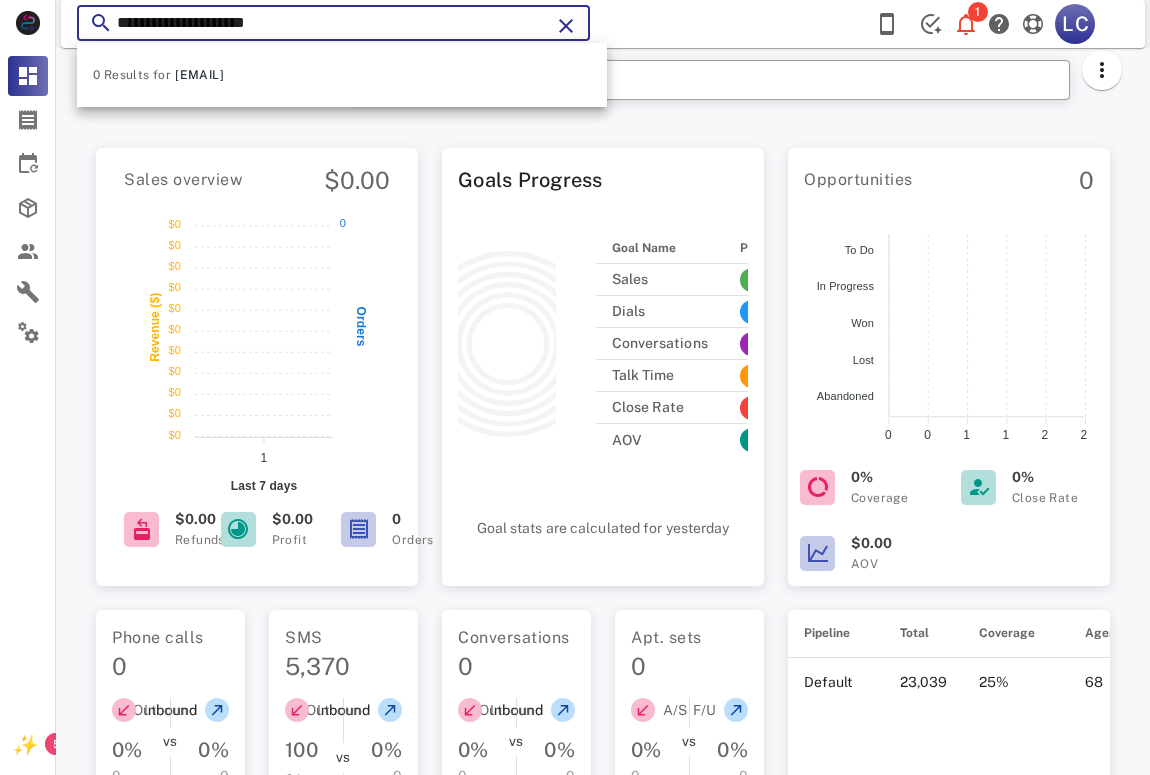 click on "**********" at bounding box center [333, 23] 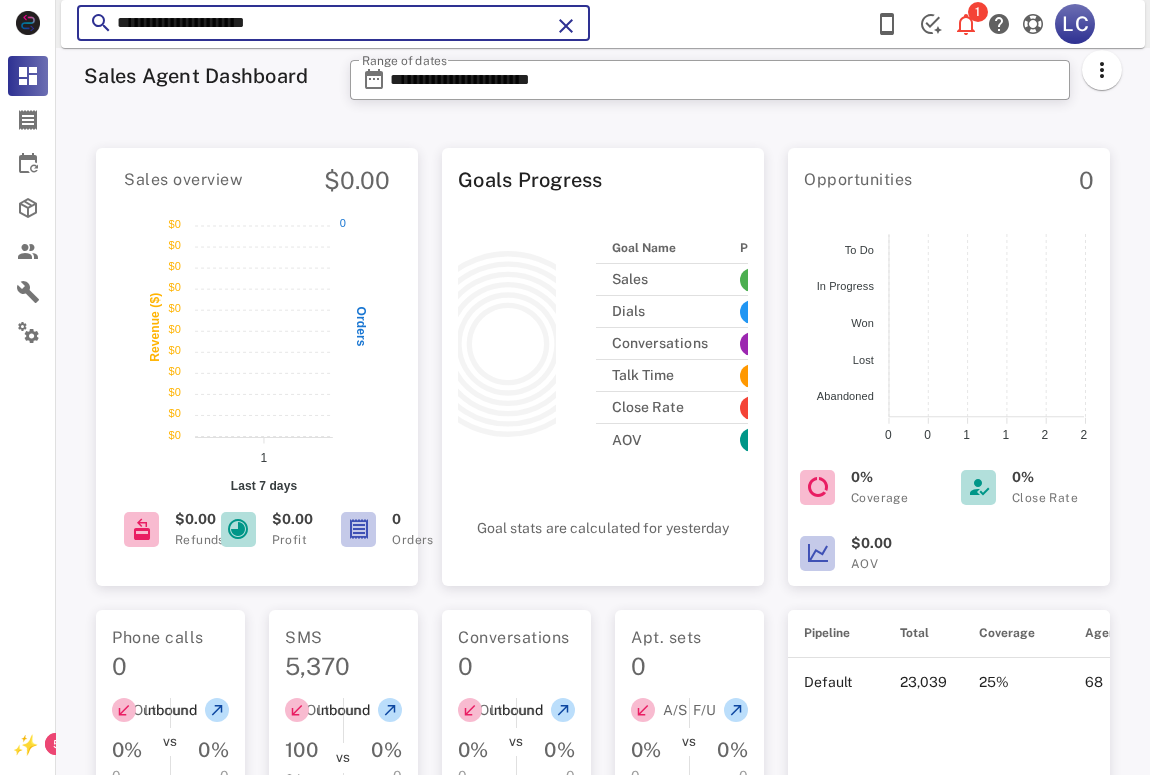 click on "**********" at bounding box center (333, 23) 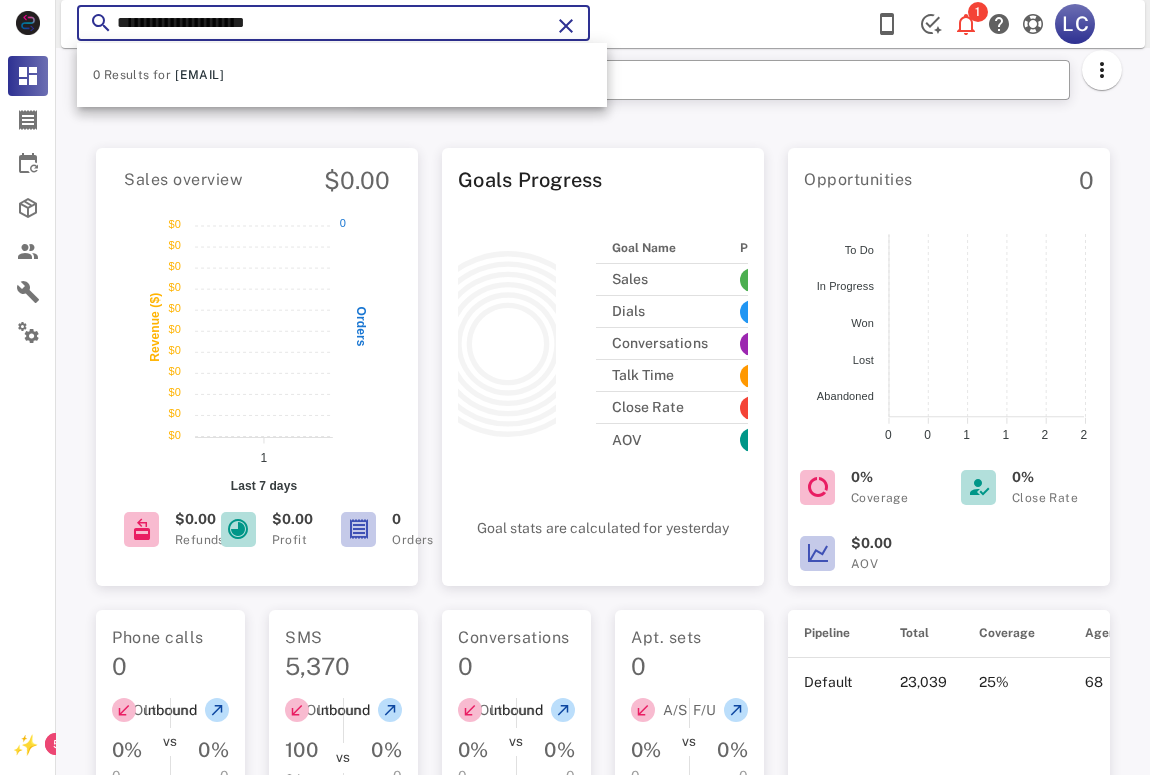 click on "**********" at bounding box center [333, 23] 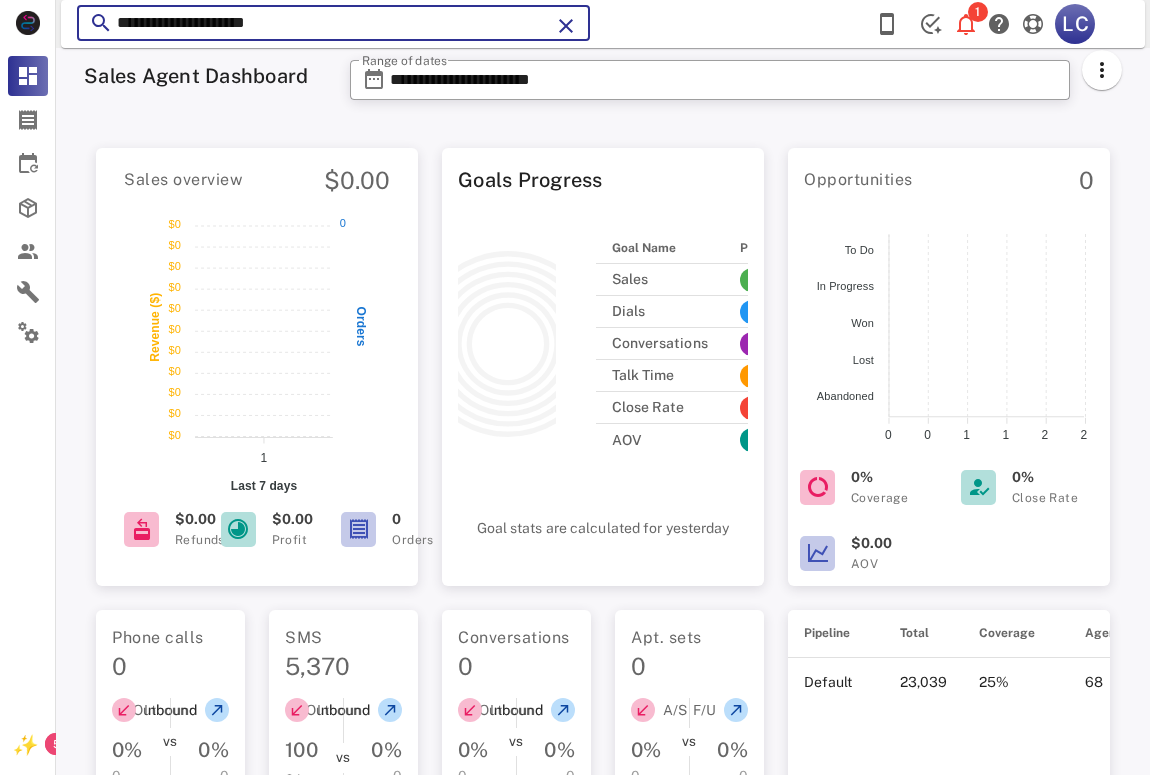 click on "**********" at bounding box center (333, 23) 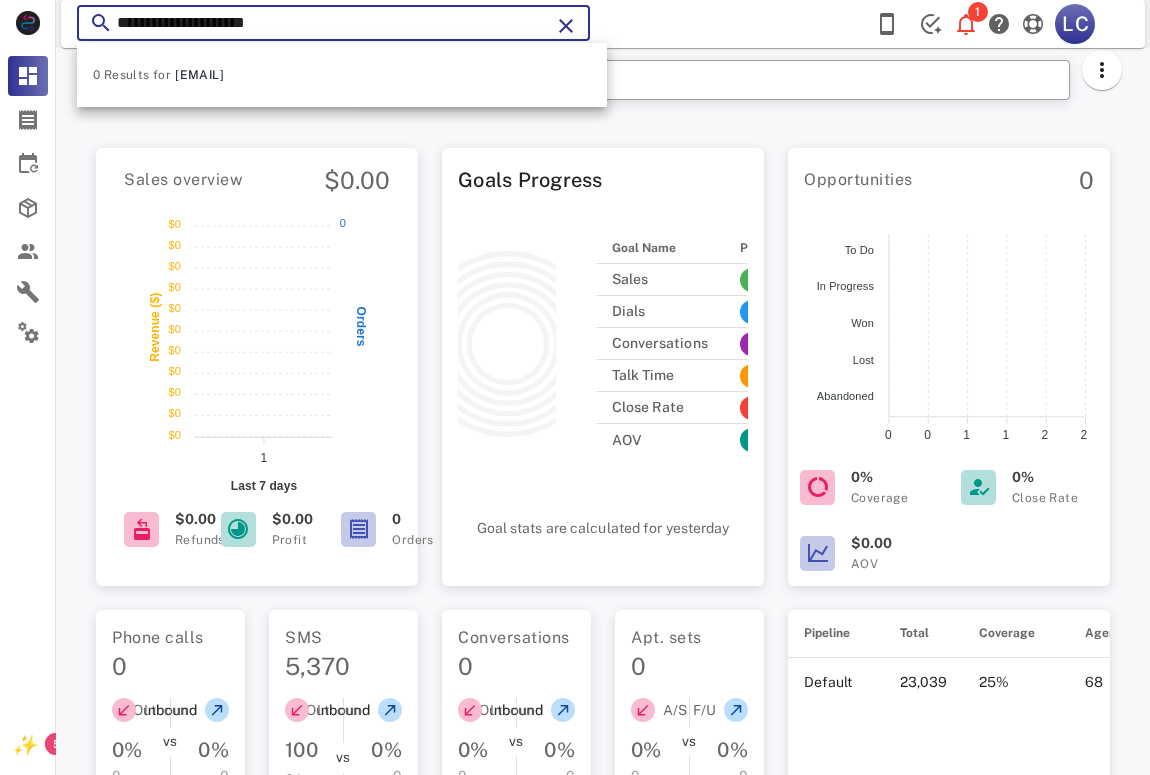 click on "**********" at bounding box center [333, 23] 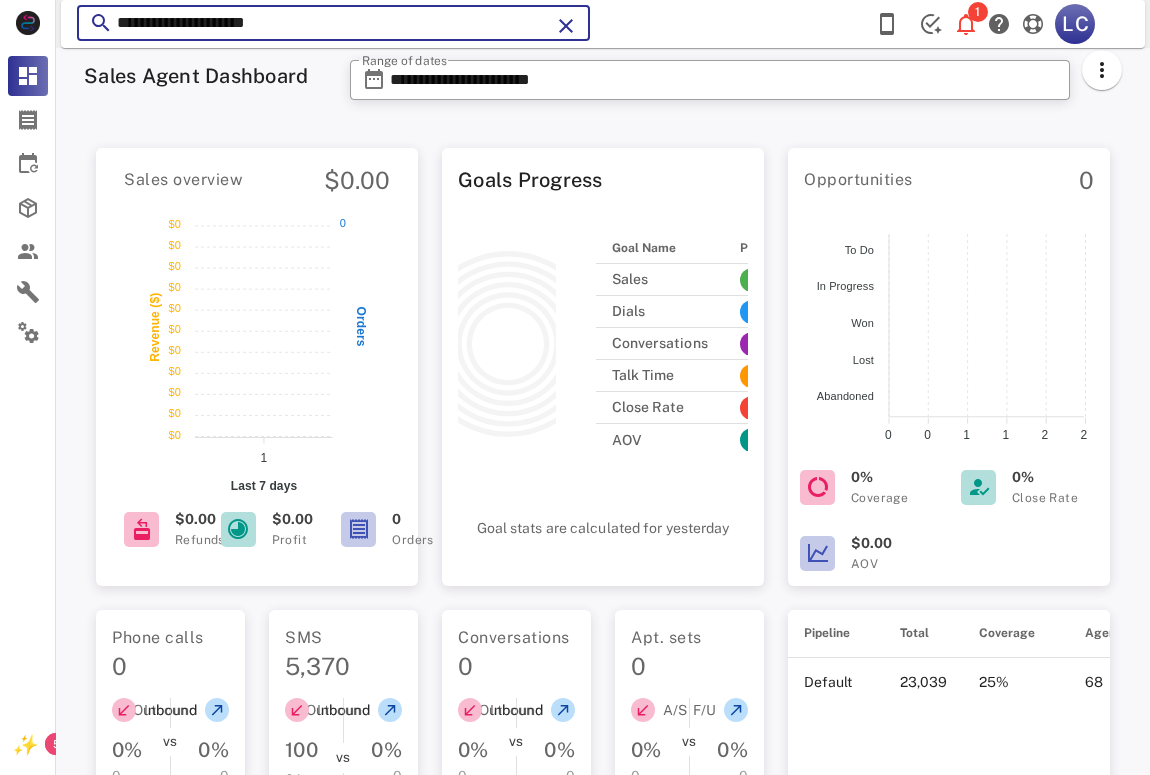click on "**********" at bounding box center (333, 23) 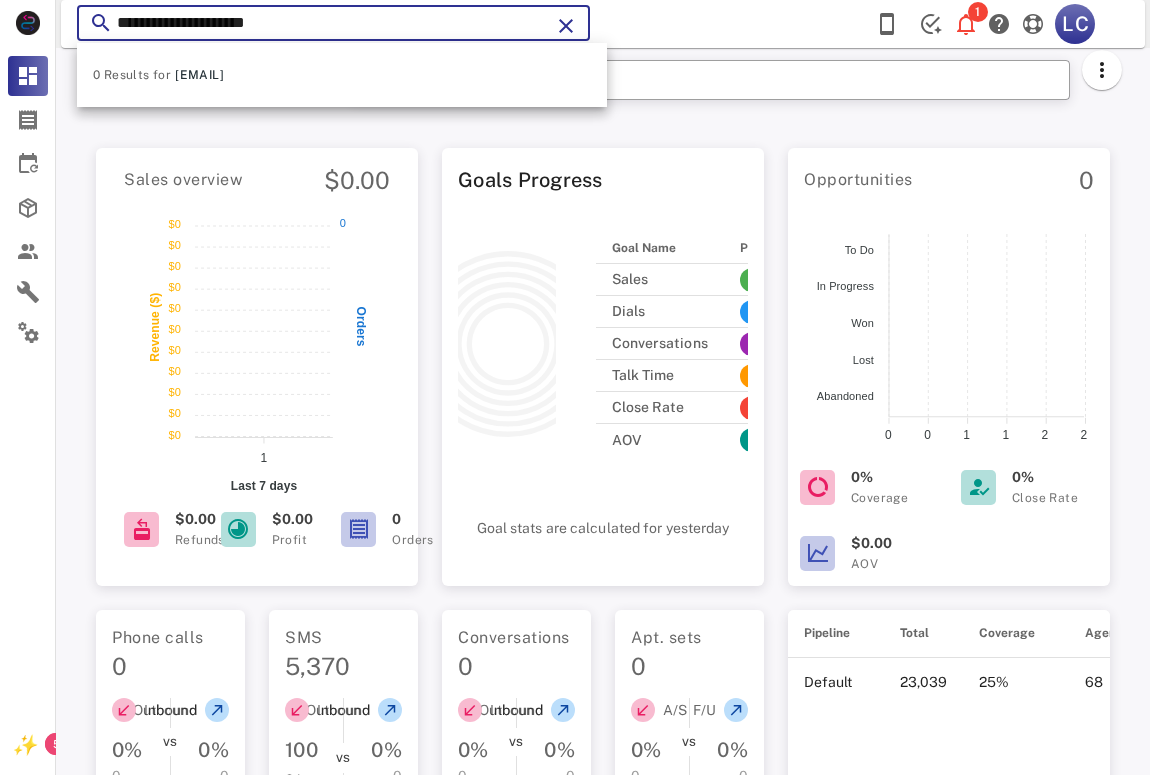 click on "**********" at bounding box center (333, 23) 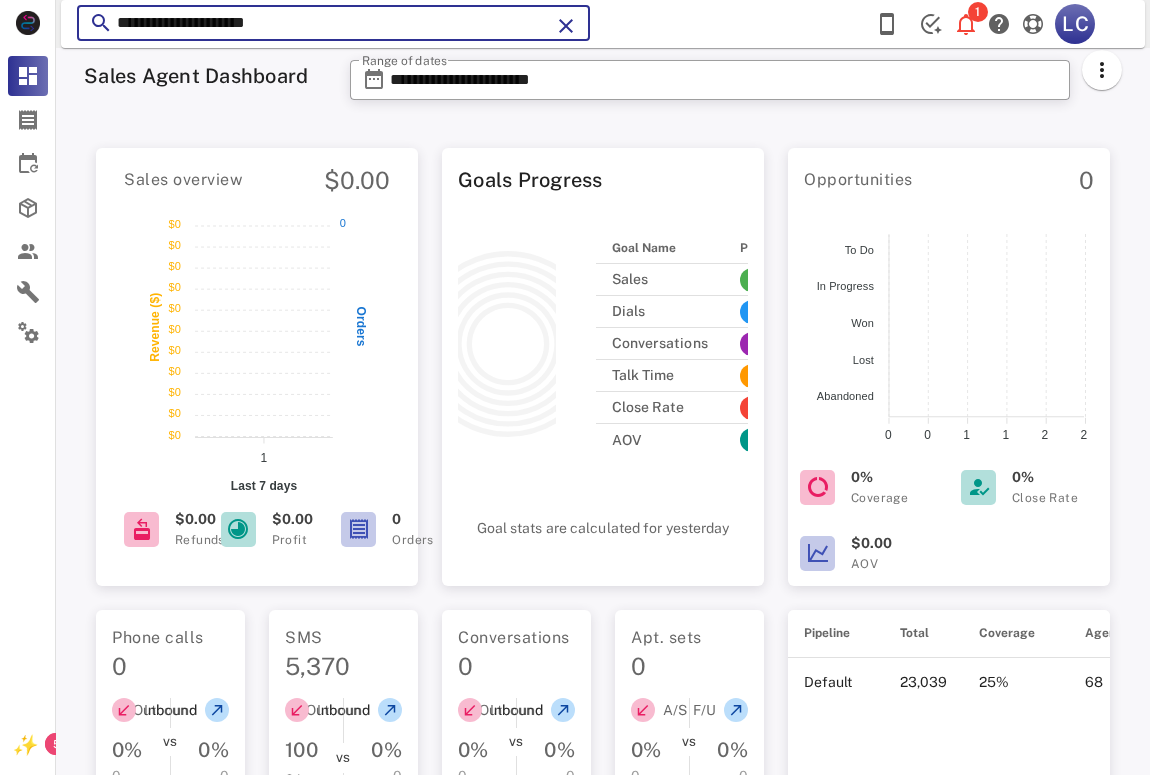 click on "**********" at bounding box center (333, 23) 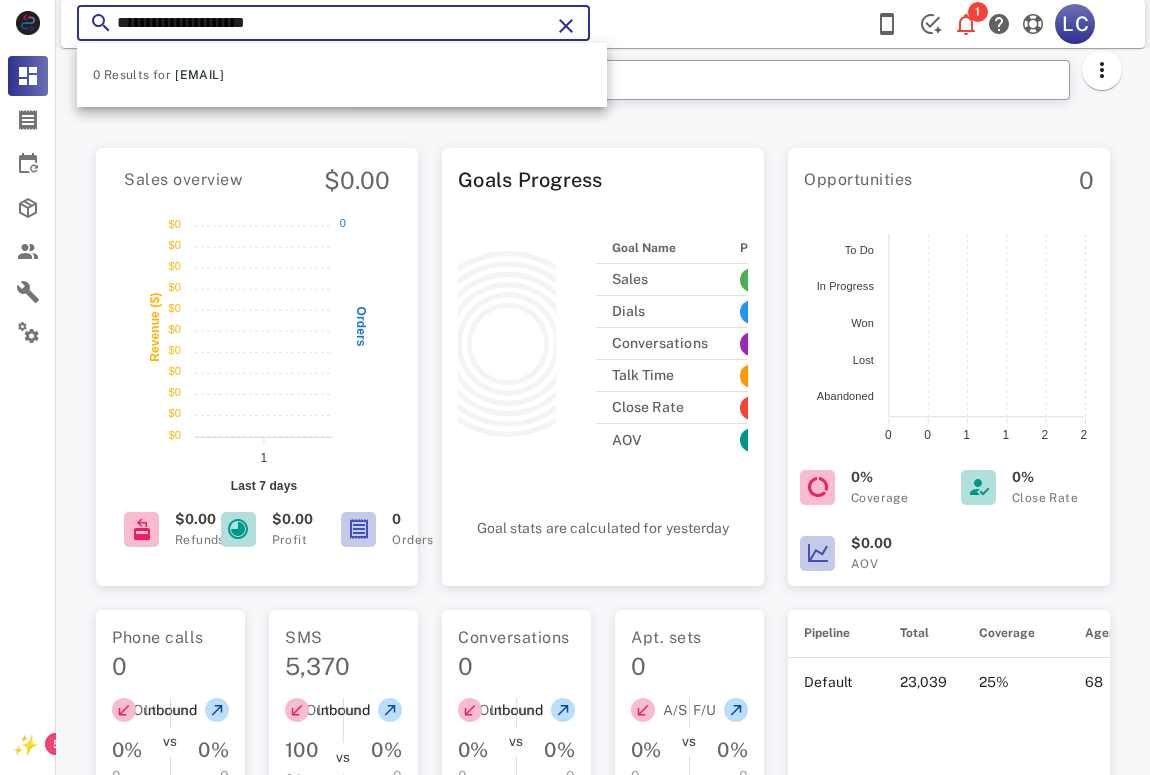 click on "**********" at bounding box center [333, 23] 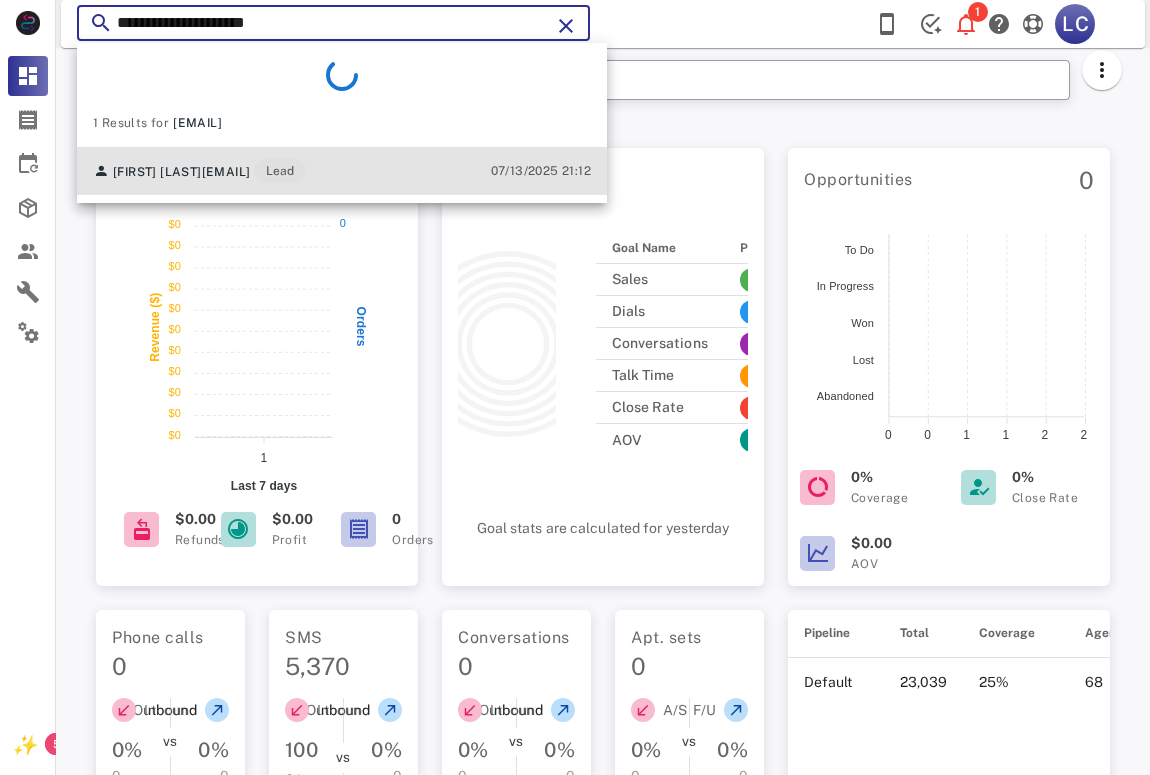 click on "[EMAIL]" at bounding box center (226, 172) 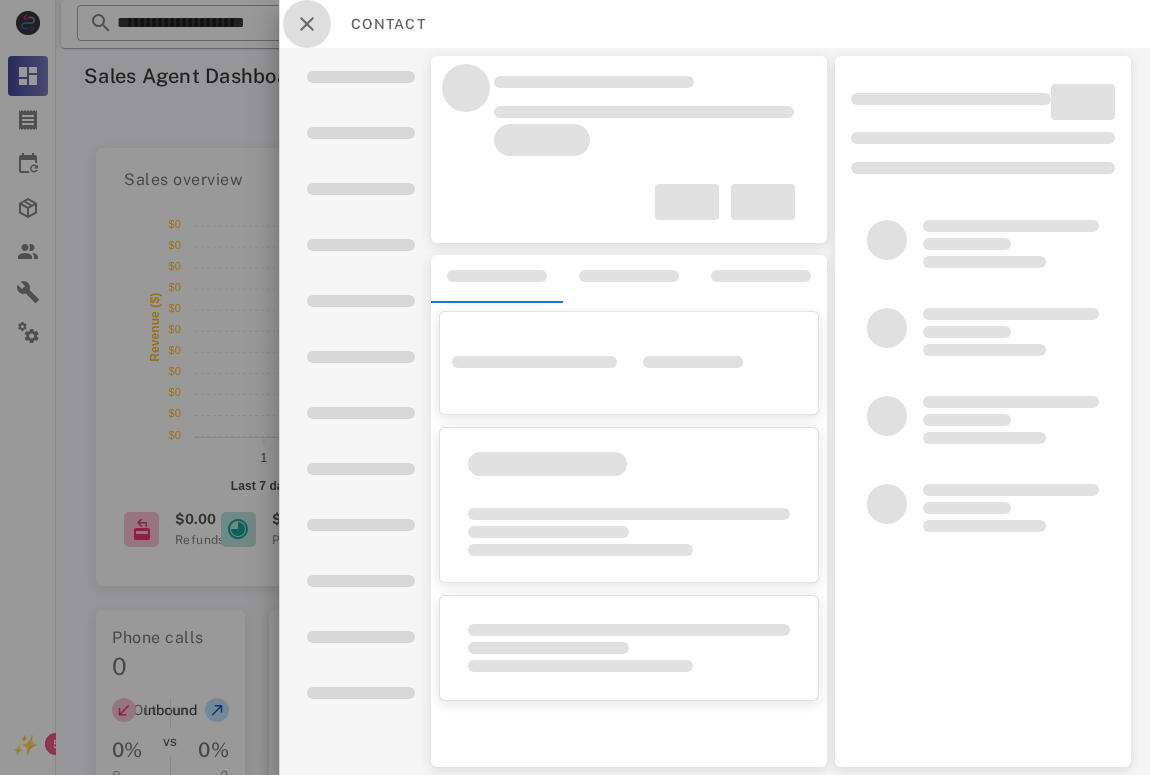 click at bounding box center (307, 24) 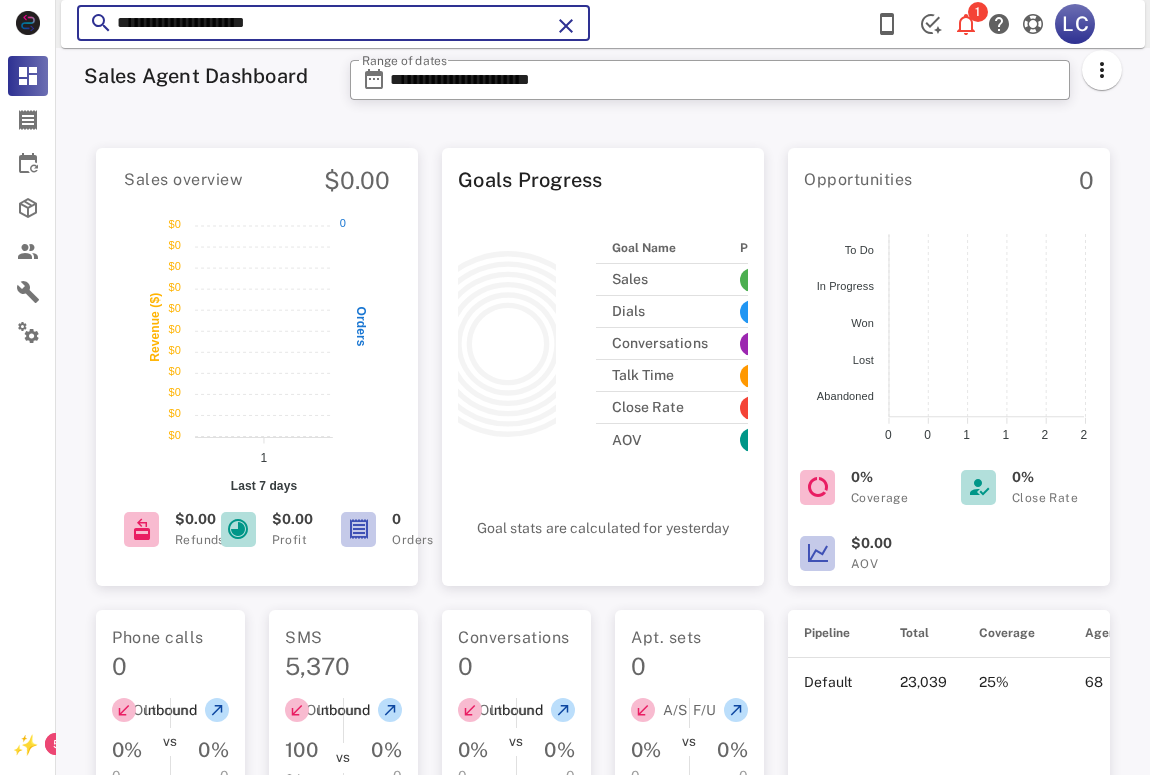 click on "**********" at bounding box center [333, 23] 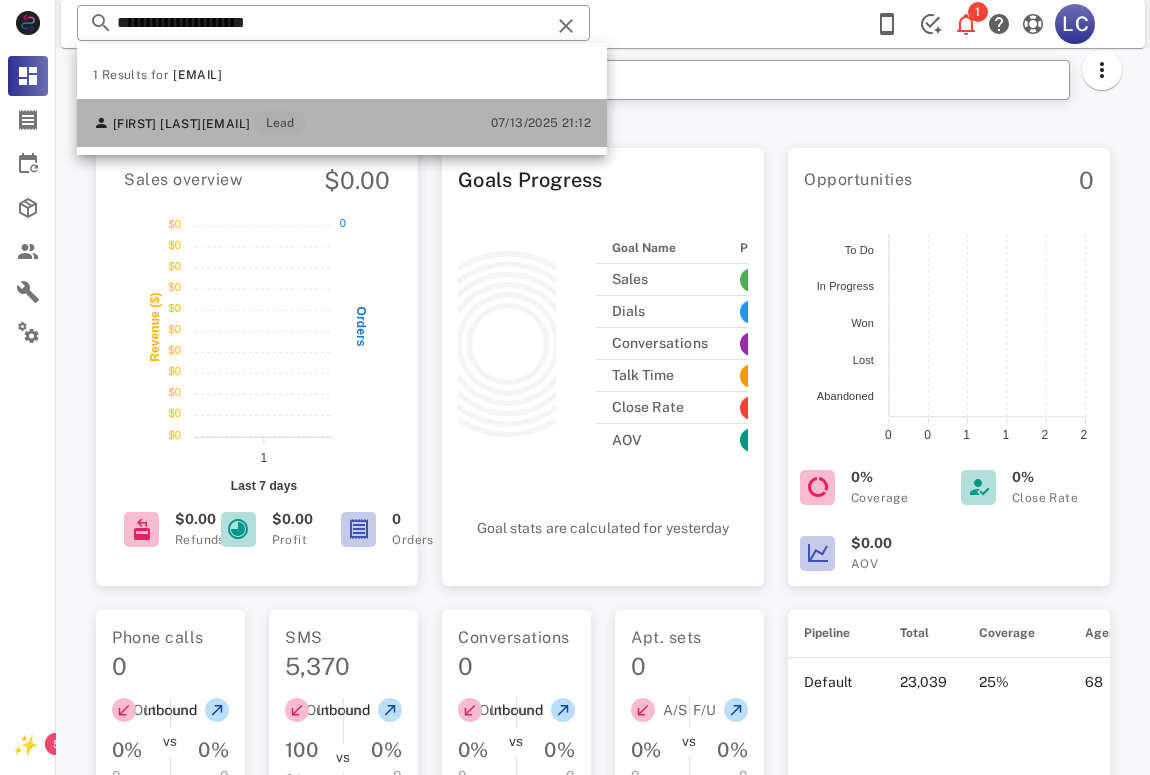 click on "[EMAIL]" at bounding box center (226, 124) 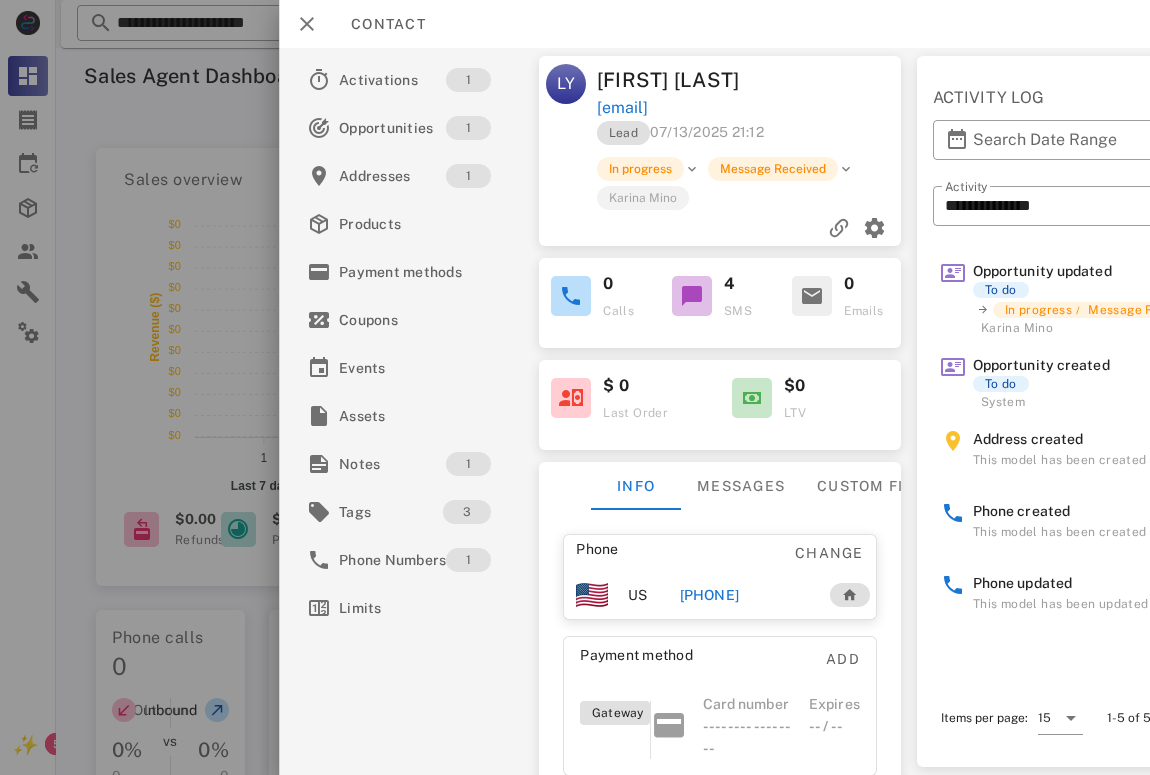 click on "[FIRST] [LAST]" at bounding box center (673, 80) 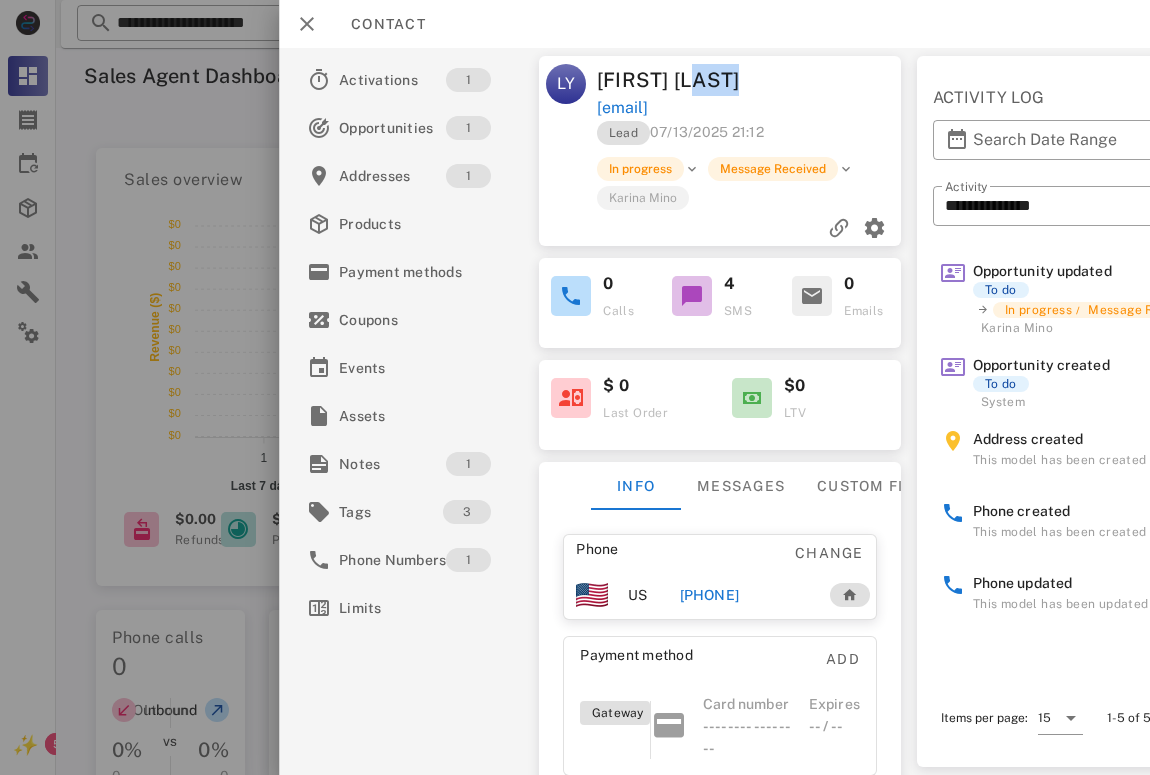 click on "[FIRST] [LAST]" at bounding box center [673, 80] 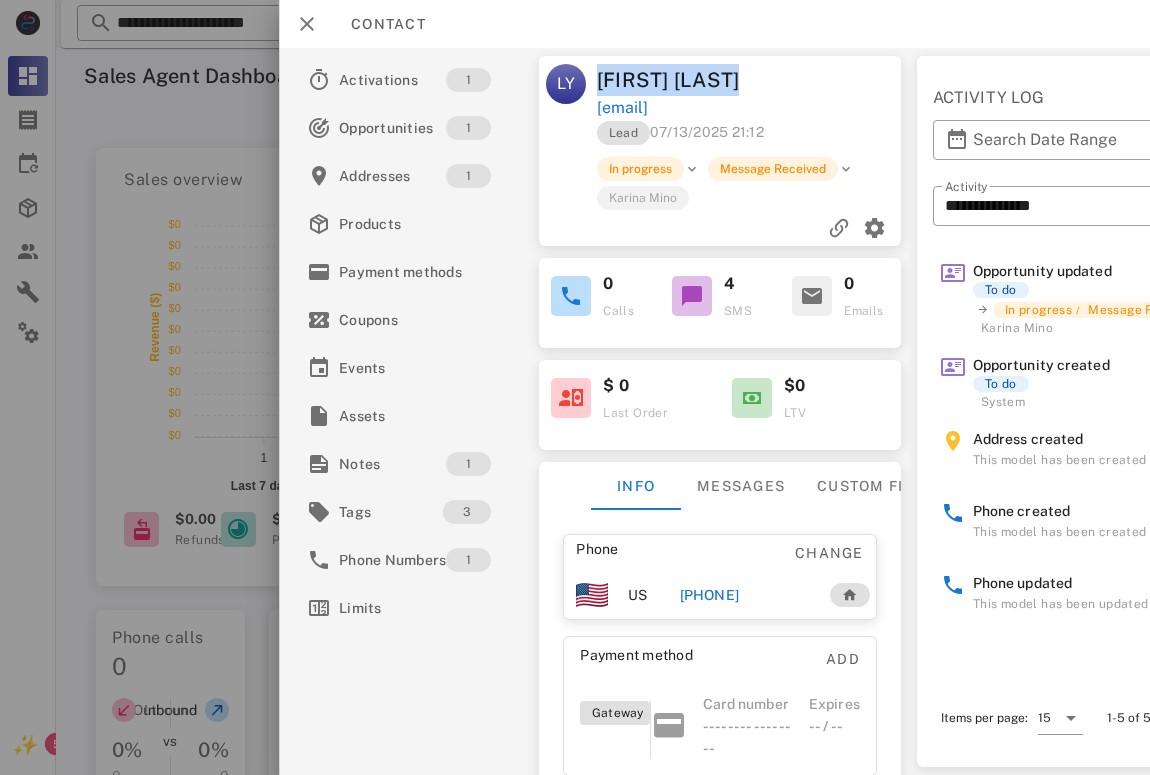 click on "[FIRST] [LAST]" at bounding box center (673, 80) 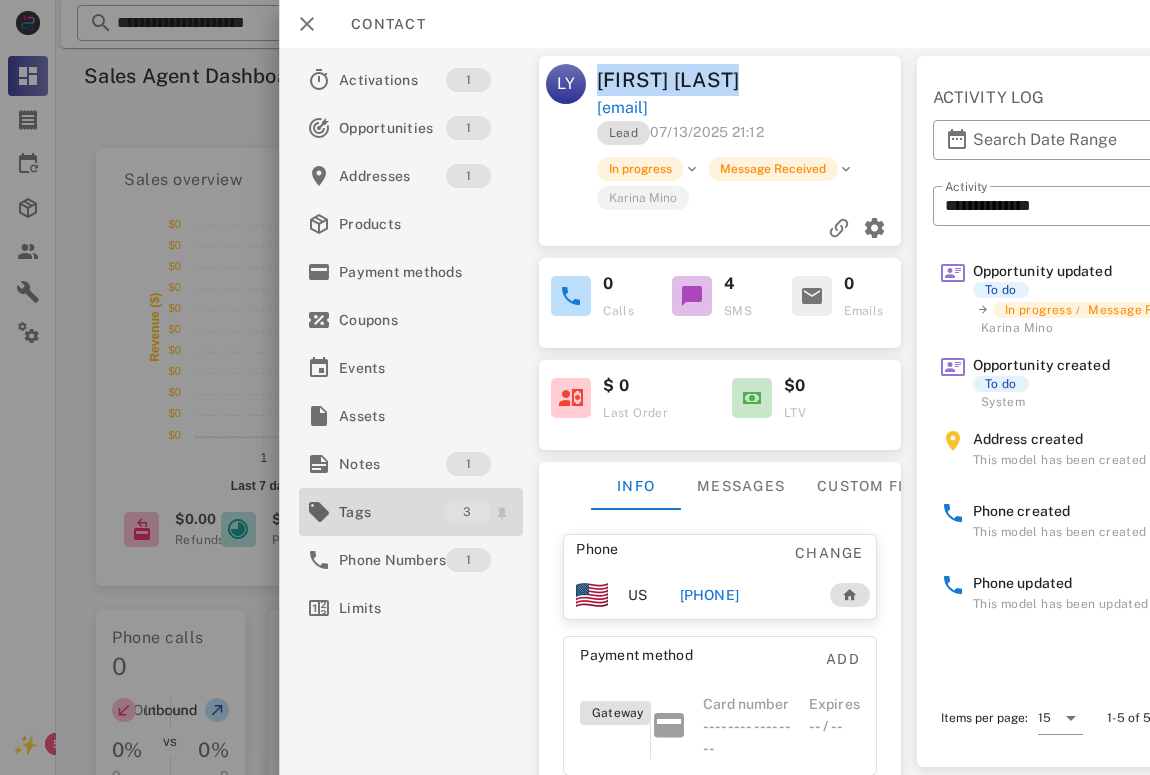 click on "Tags" at bounding box center [391, 512] 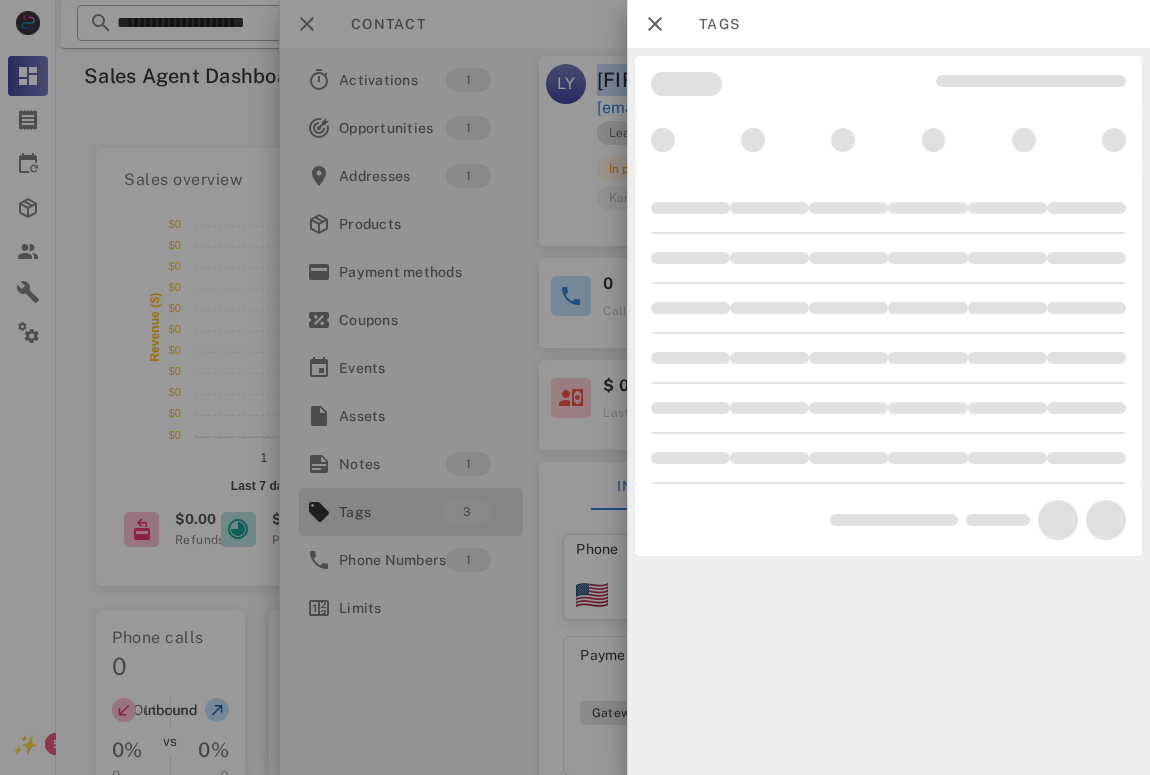 click at bounding box center [575, 387] 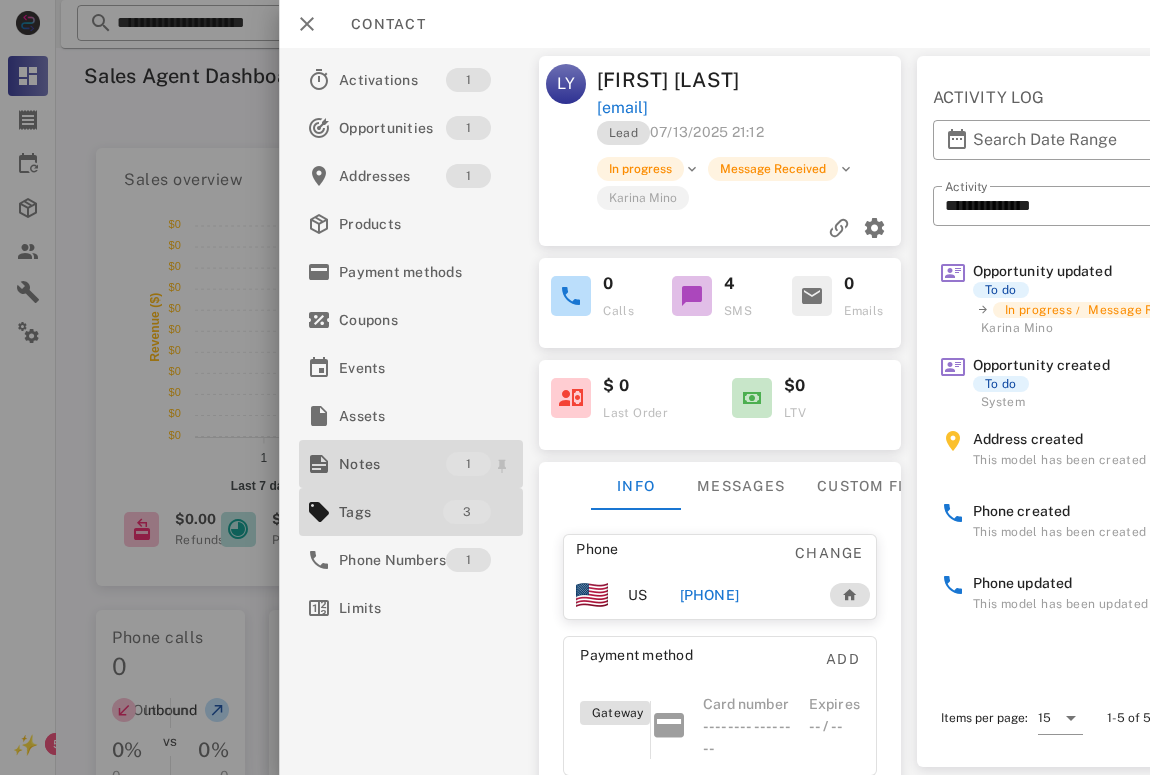 click on "Notes" at bounding box center (392, 464) 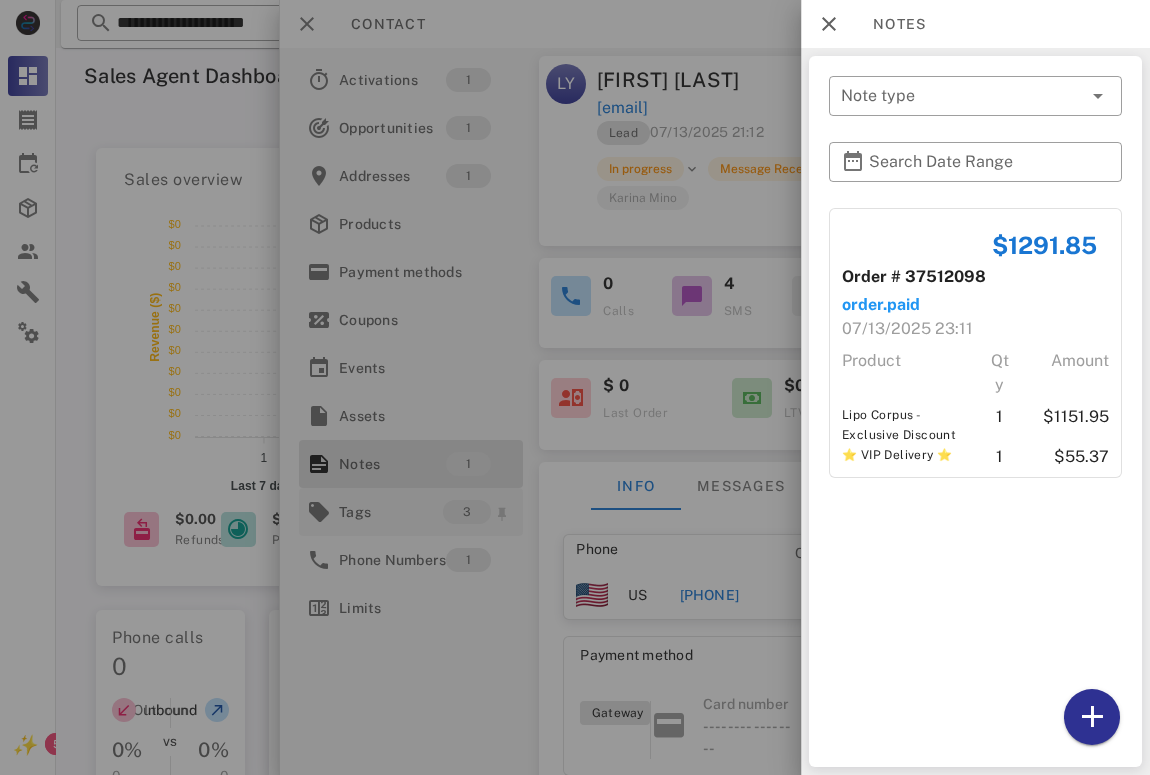 drag, startPoint x: 396, startPoint y: 502, endPoint x: 395, endPoint y: 512, distance: 10.049875 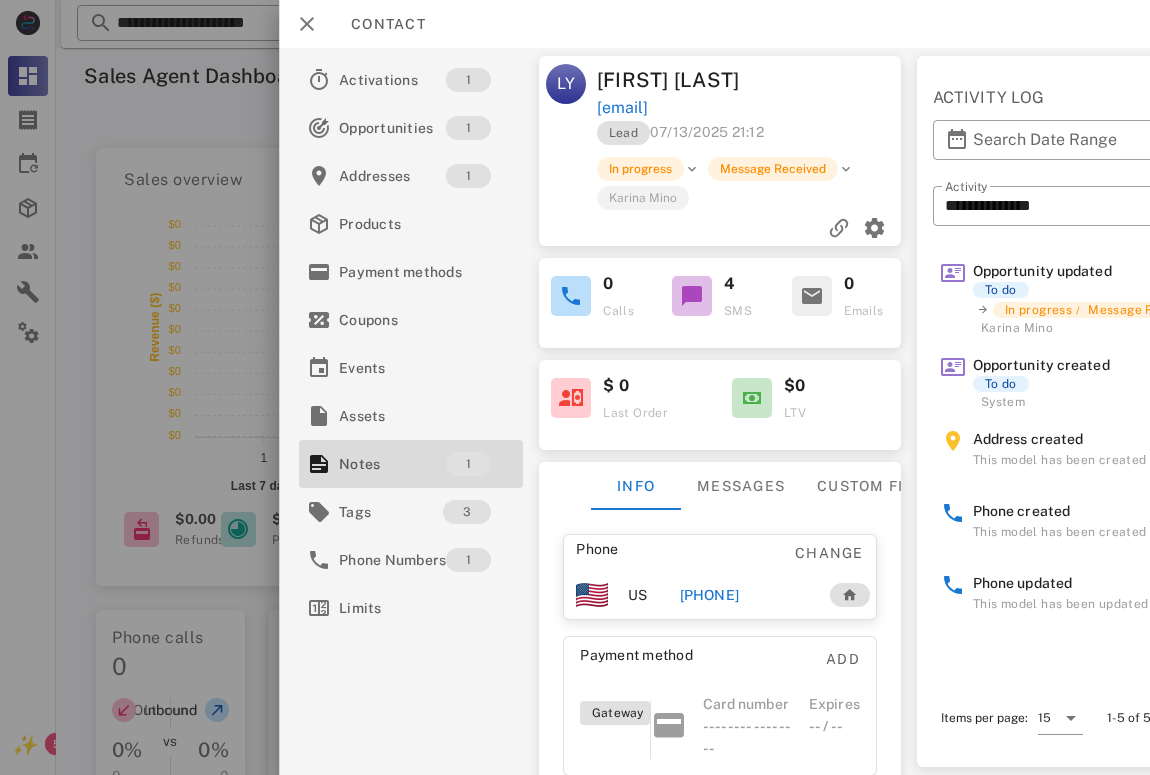 click on "[FIRST] [LAST]" at bounding box center [673, 80] 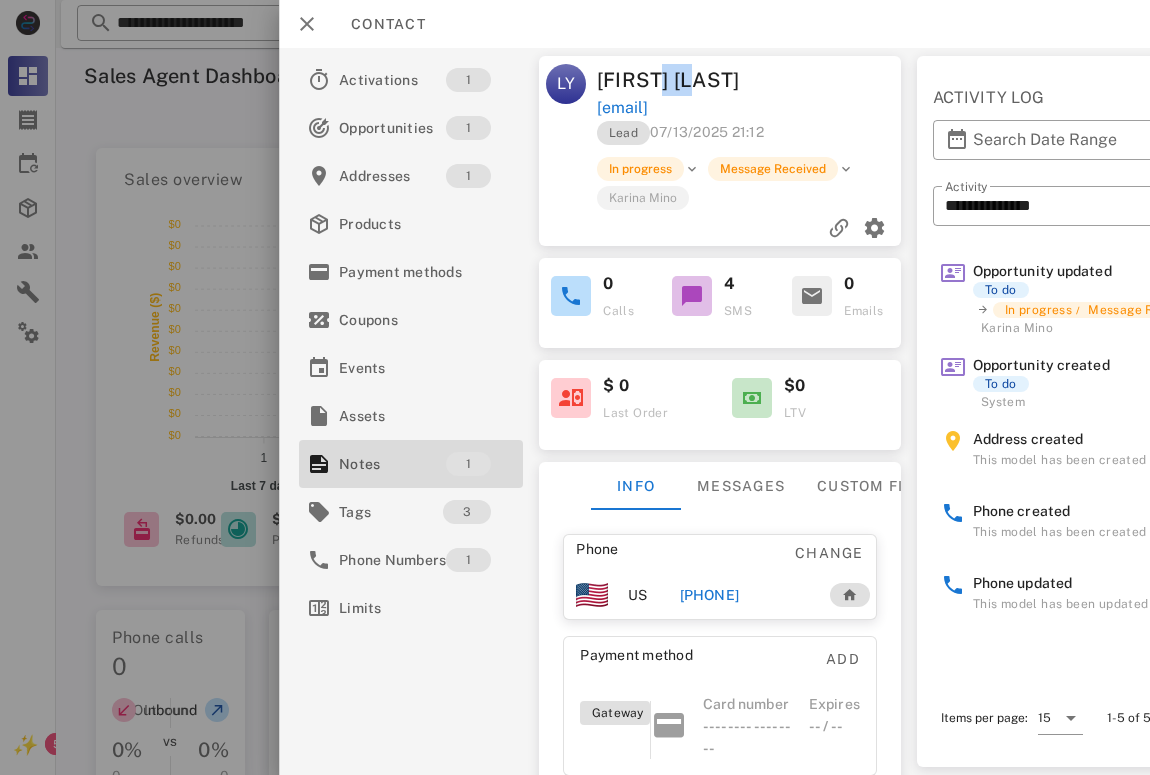 click on "[FIRST] [LAST]" at bounding box center [673, 80] 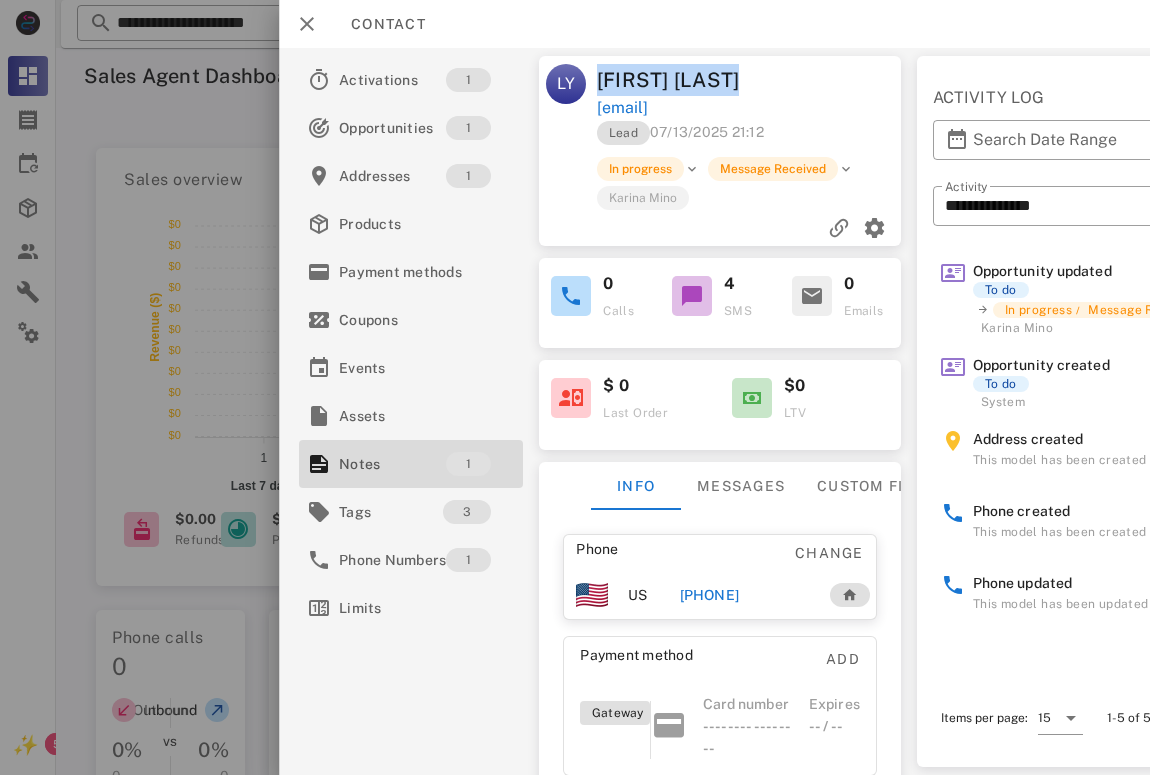 click on "[FIRST] [LAST]" at bounding box center (673, 80) 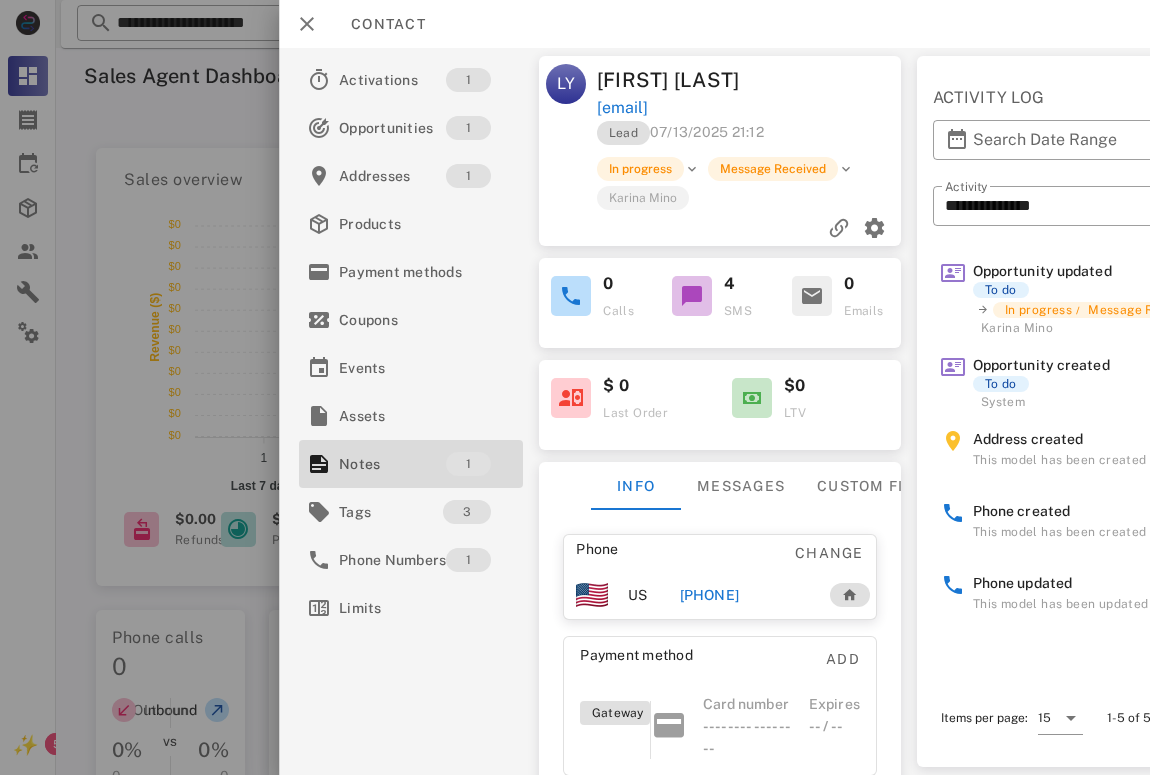 click on "[EMAIL]" at bounding box center [750, 108] 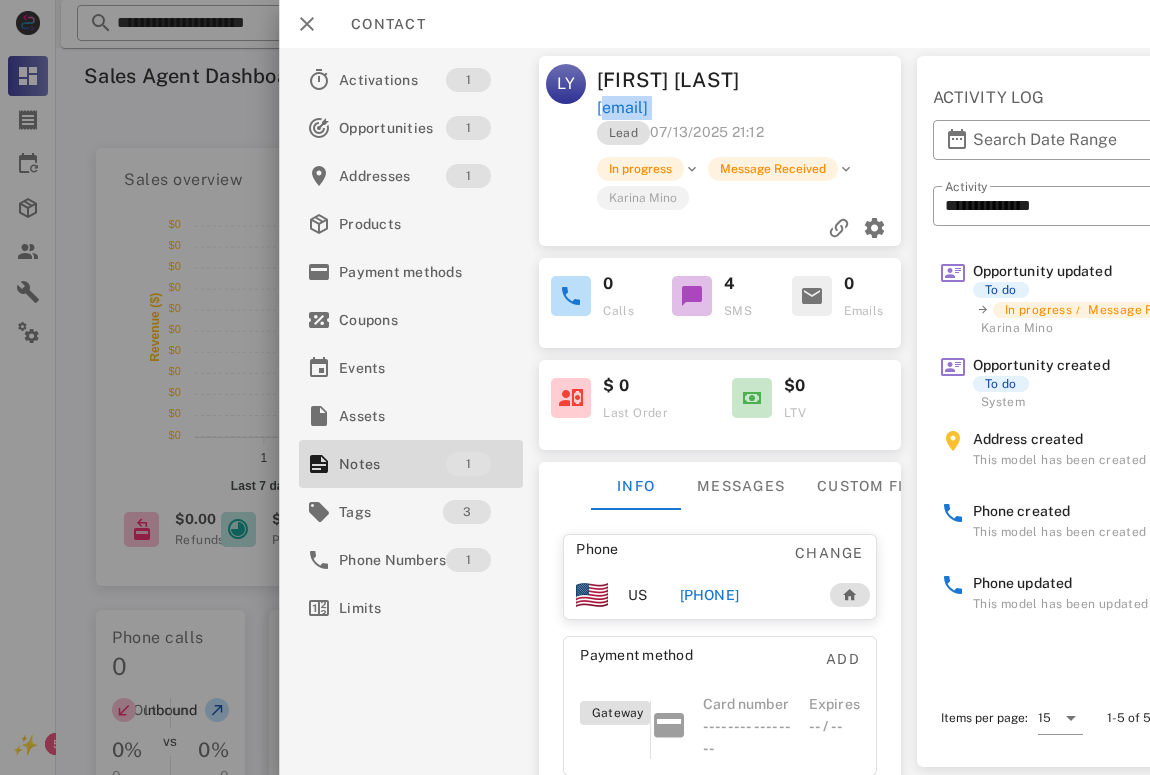 click on "[EMAIL]" at bounding box center [750, 108] 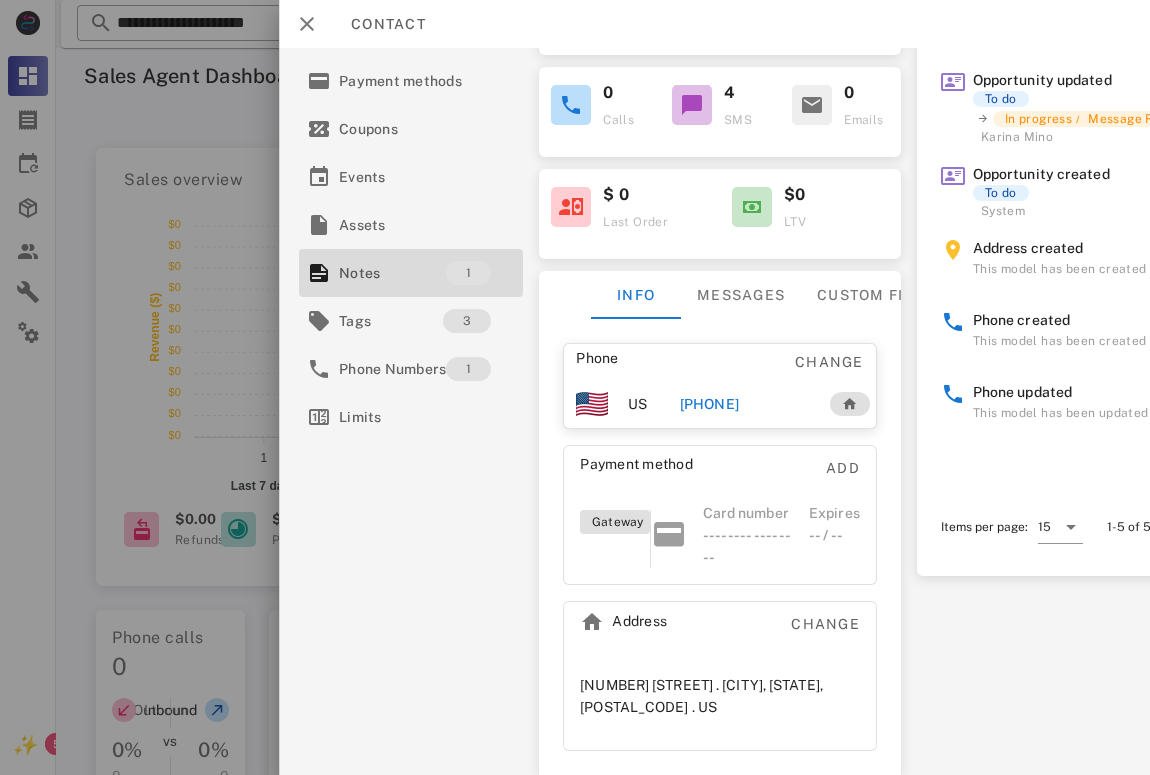 scroll, scrollTop: 205, scrollLeft: 0, axis: vertical 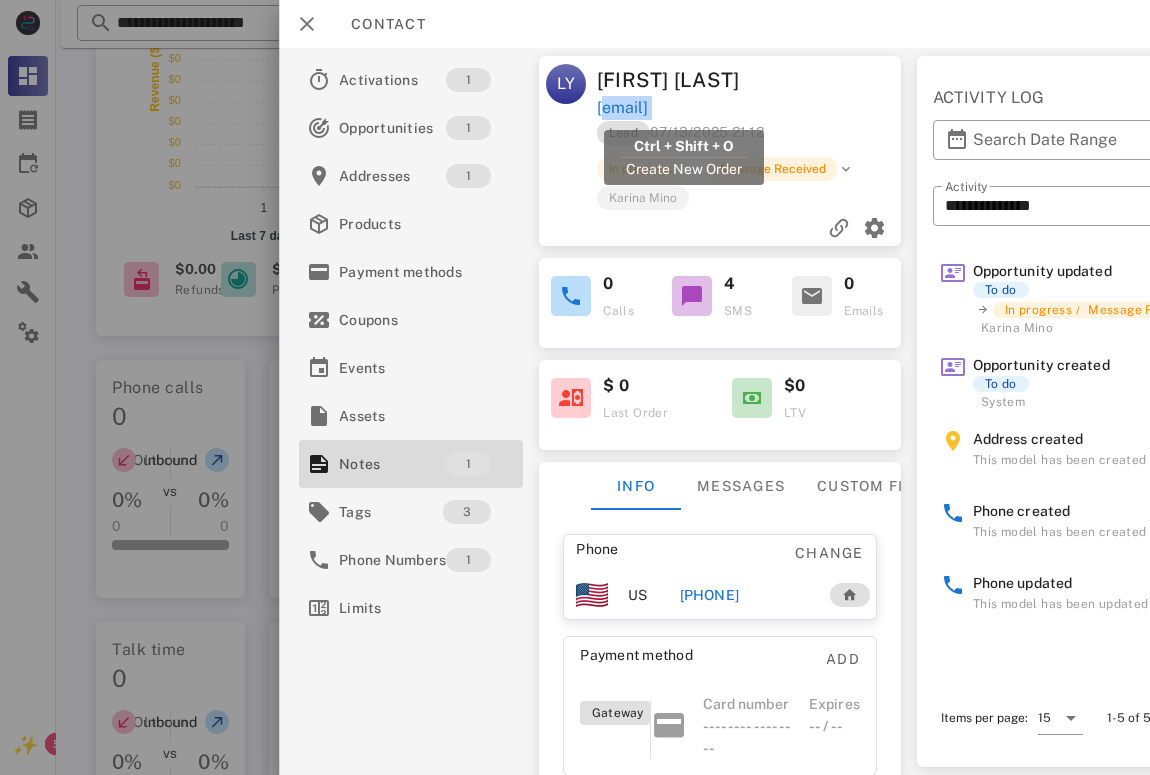 click on "[EMAIL]" at bounding box center [621, 108] 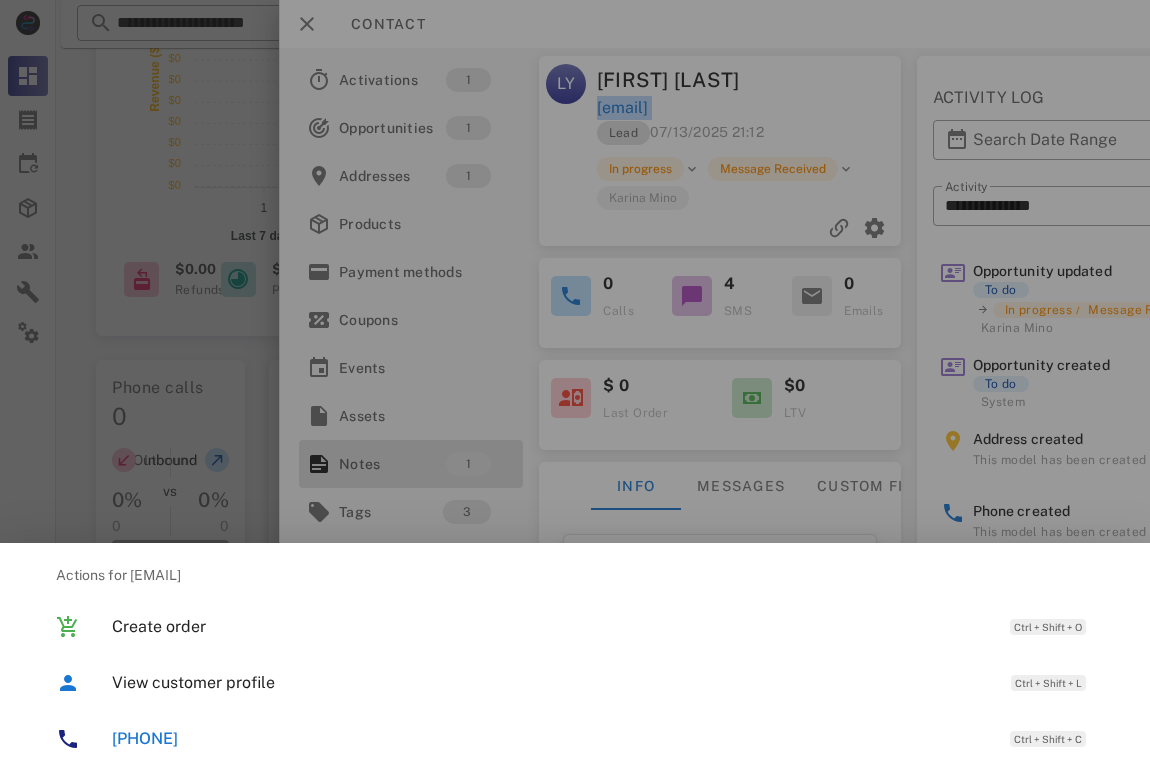 click on "**********" at bounding box center (575, 396) 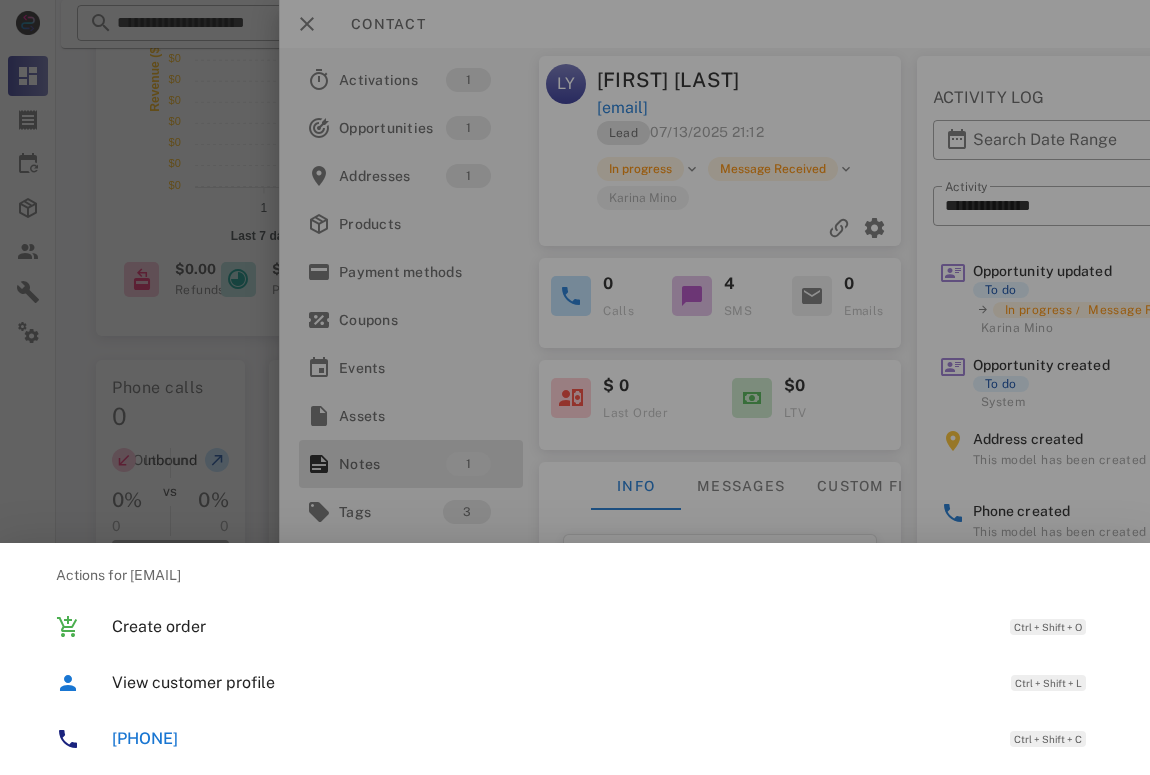 click at bounding box center (575, 387) 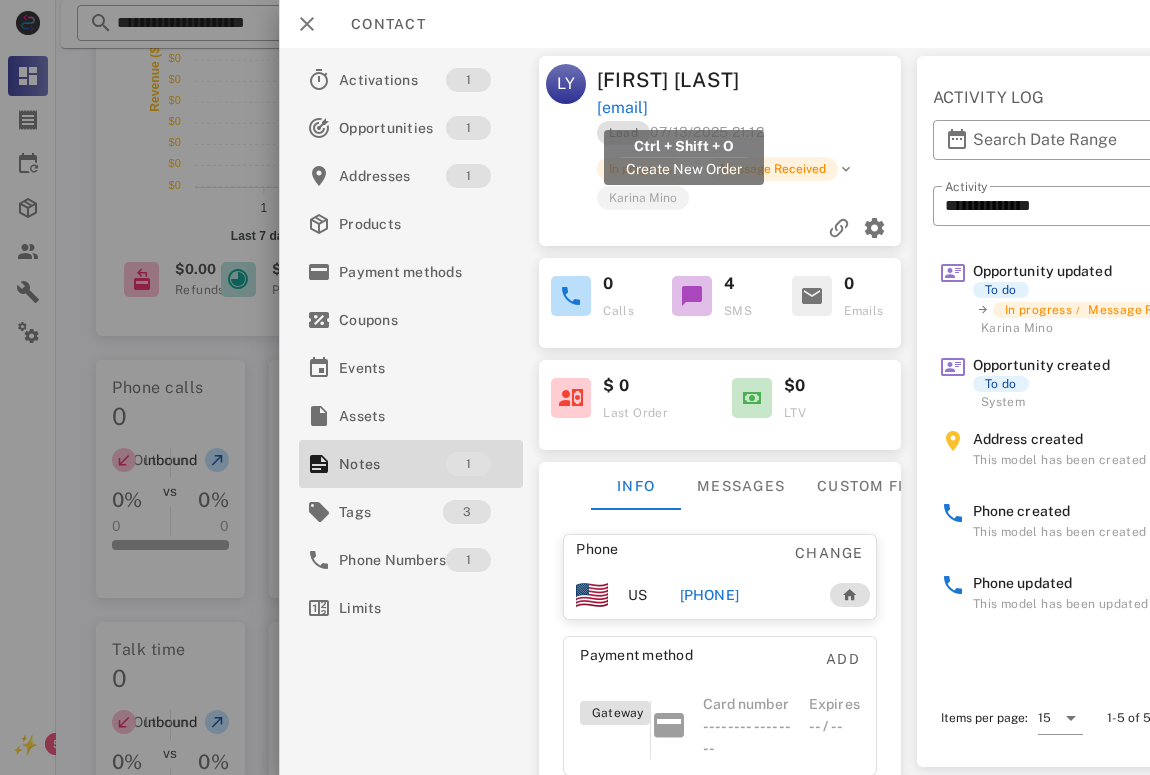 click on "[EMAIL]" at bounding box center (621, 108) 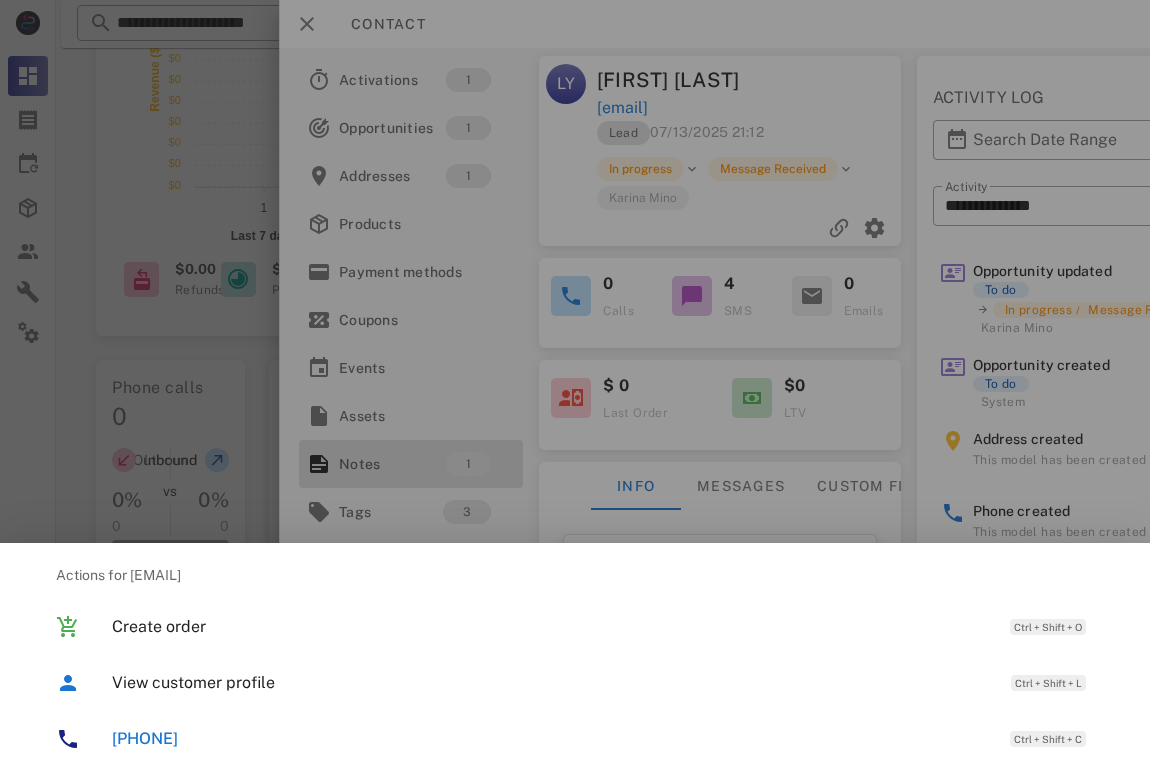 drag, startPoint x: 761, startPoint y: 100, endPoint x: 771, endPoint y: 102, distance: 10.198039 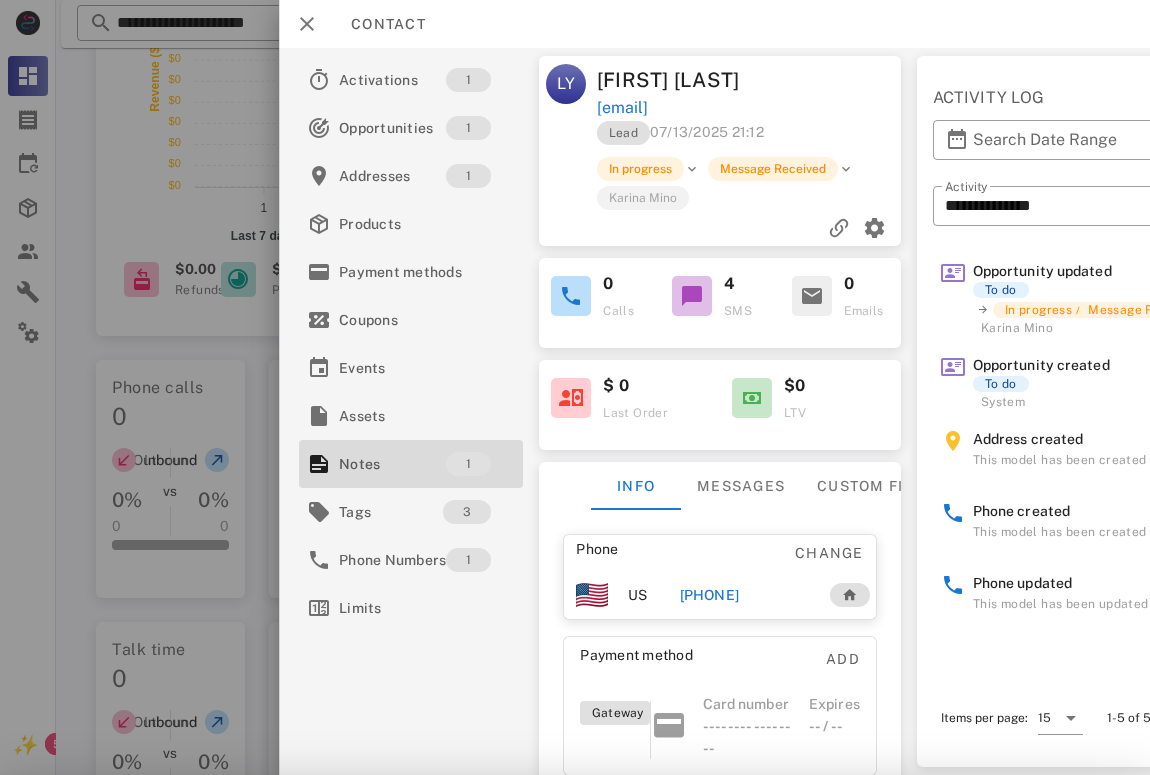 click on "[EMAIL]" at bounding box center [750, 108] 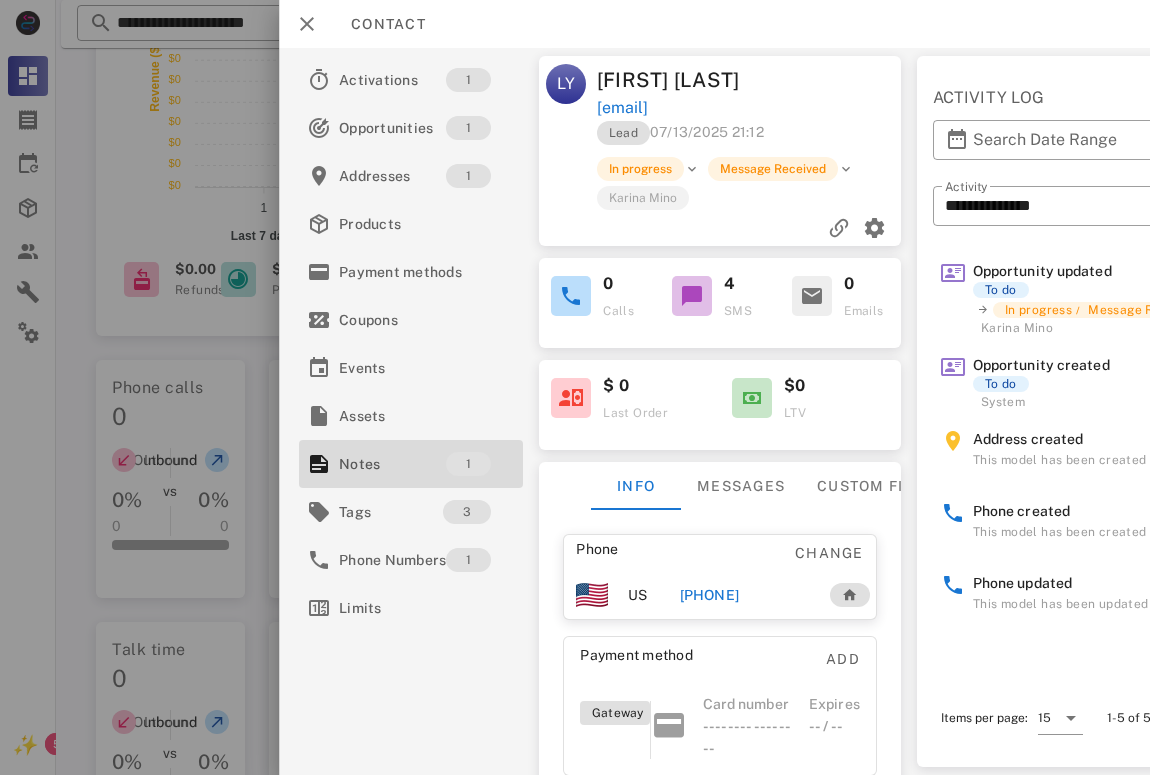 click on "[EMAIL]" at bounding box center (750, 108) 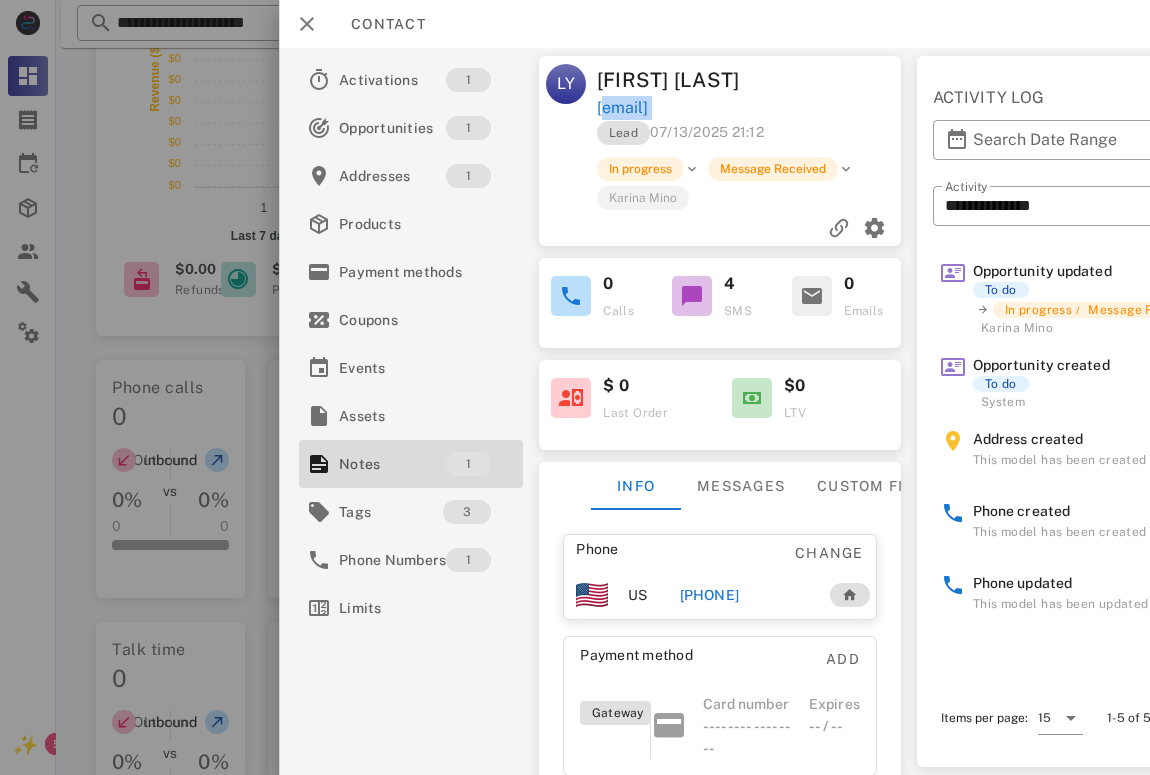 click on "[EMAIL]" at bounding box center (750, 108) 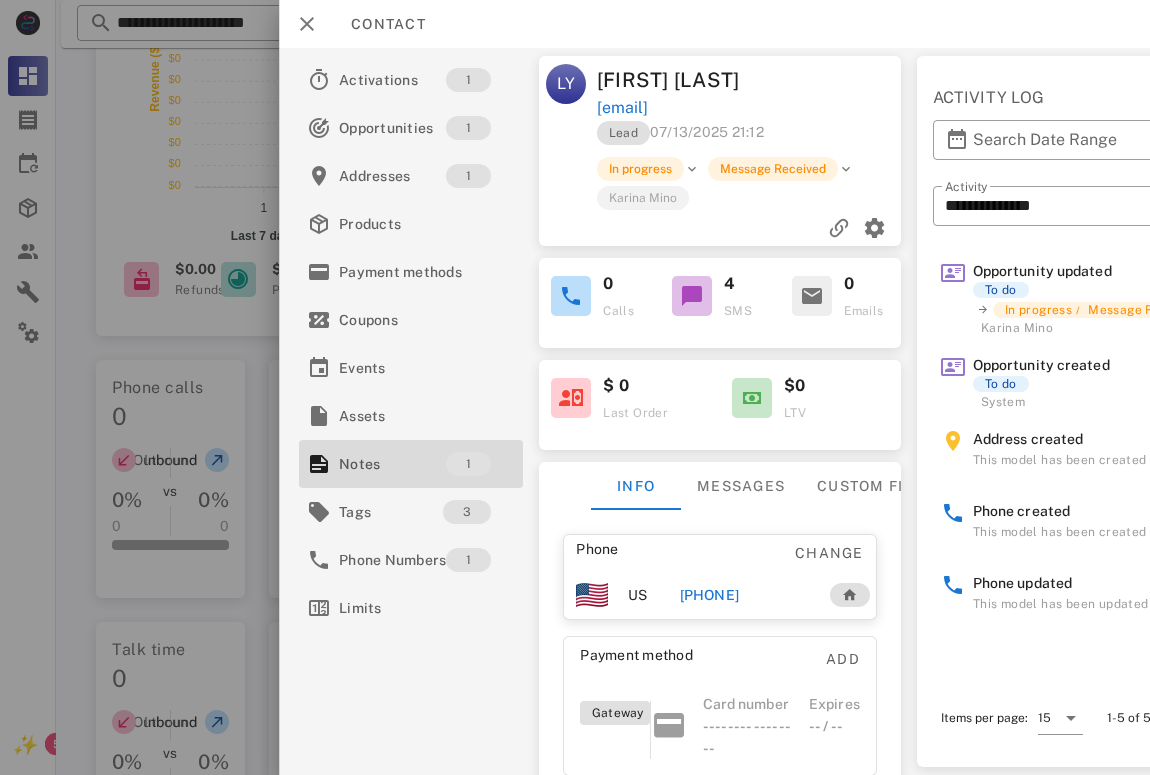 click at bounding box center [575, 387] 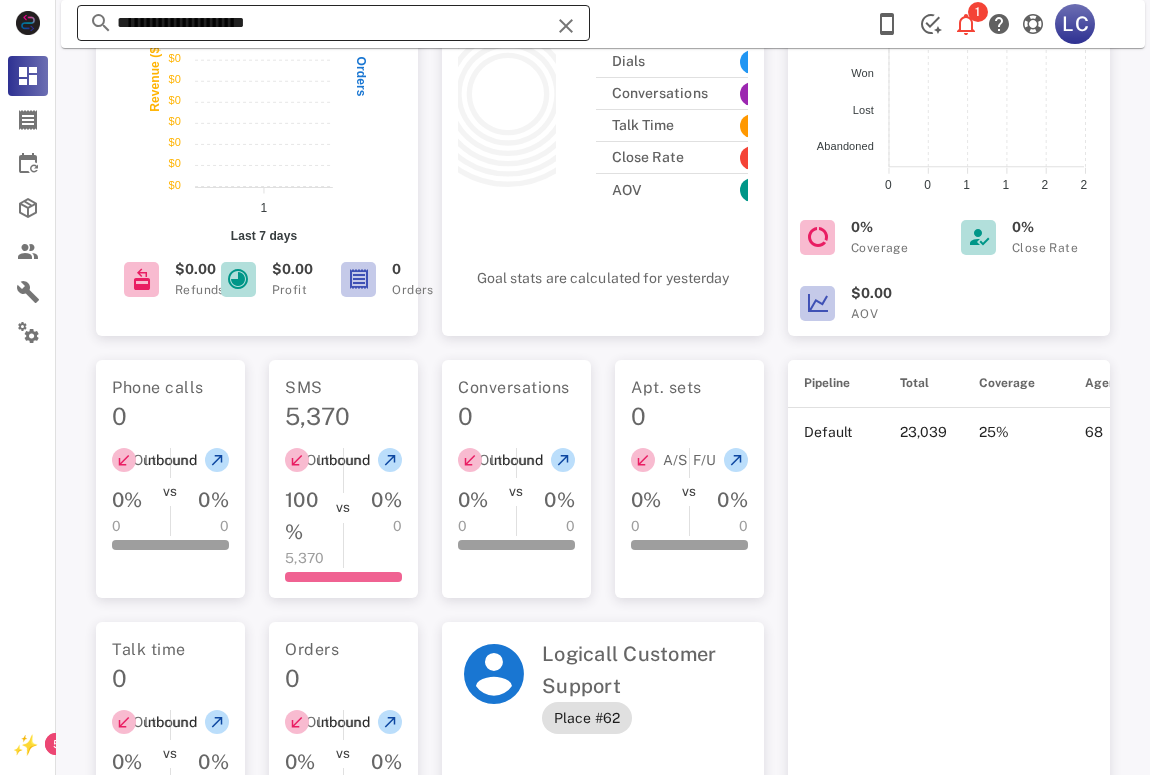 click on "**********" at bounding box center [333, 23] 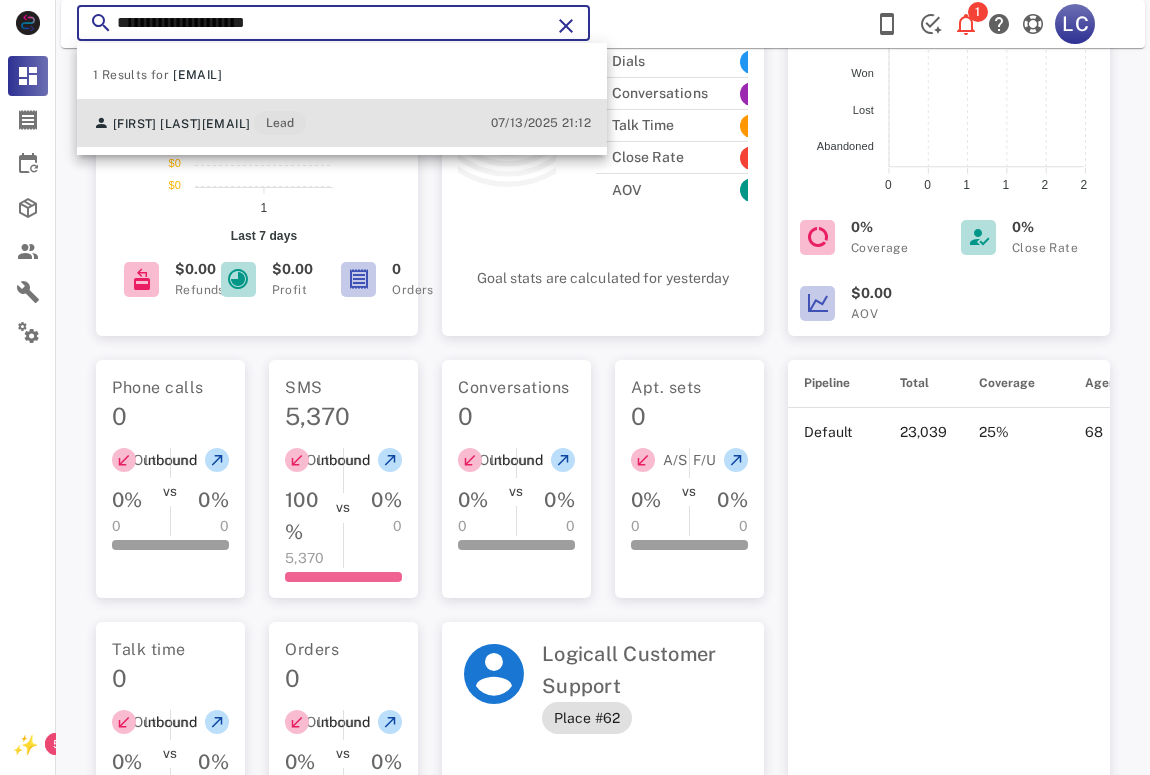 click on "[EMAIL]" at bounding box center [226, 124] 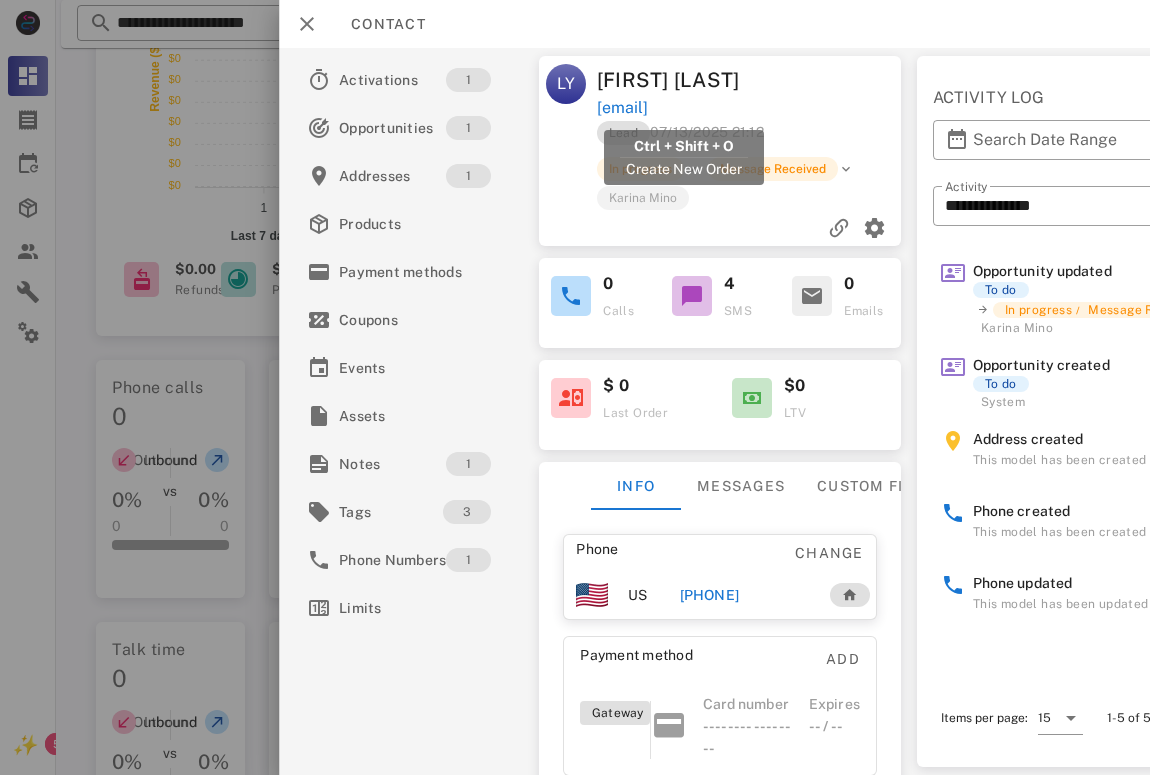 copy on "[EMAIL]" 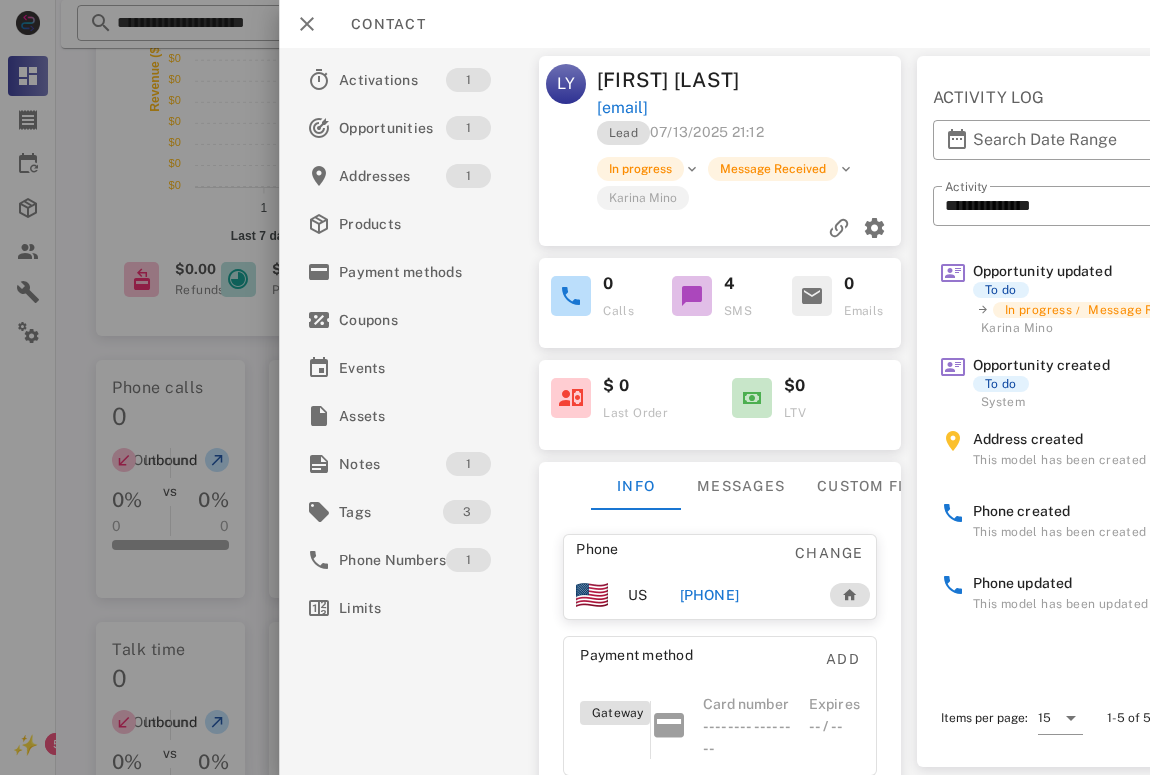 click at bounding box center (575, 387) 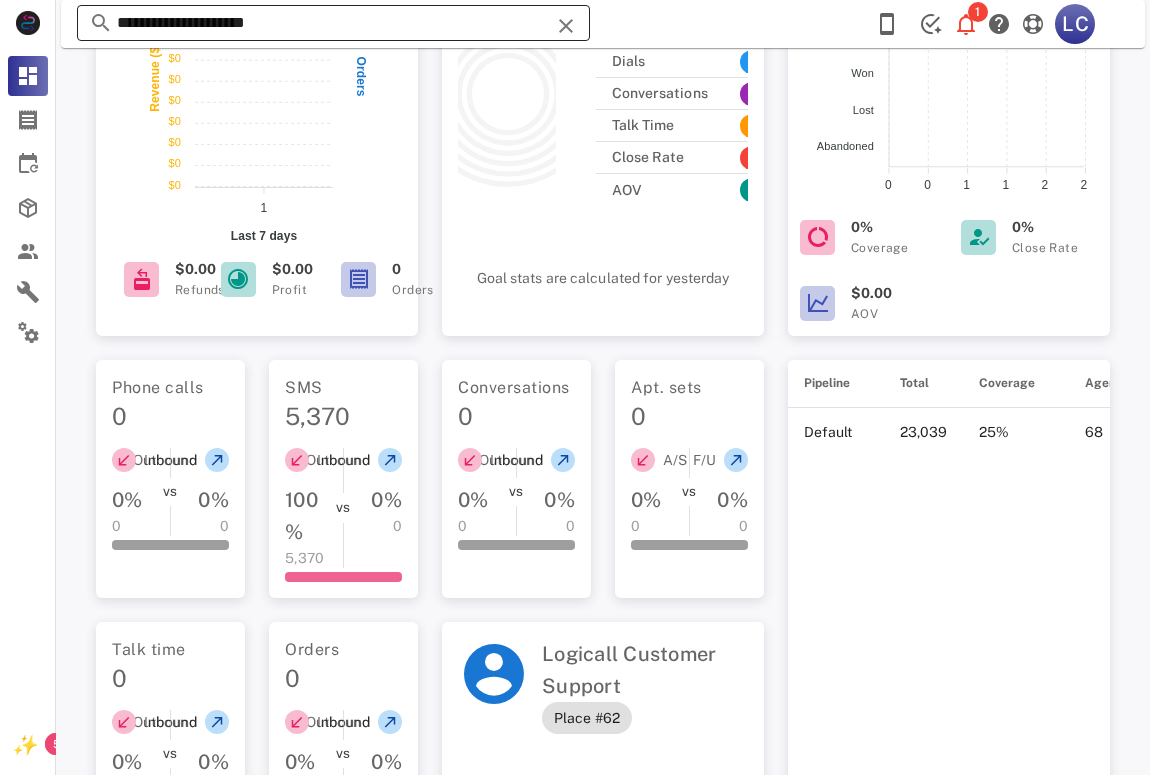 click on "**********" at bounding box center [333, 23] 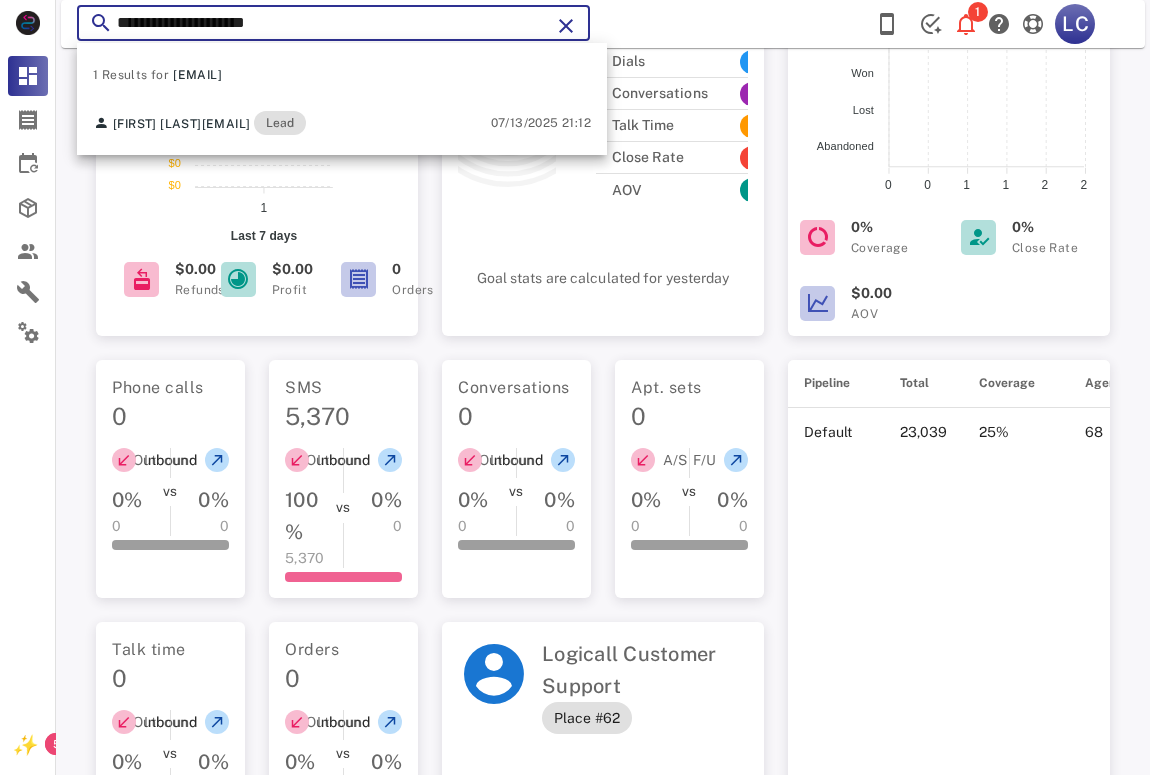 click on "**********" at bounding box center [333, 23] 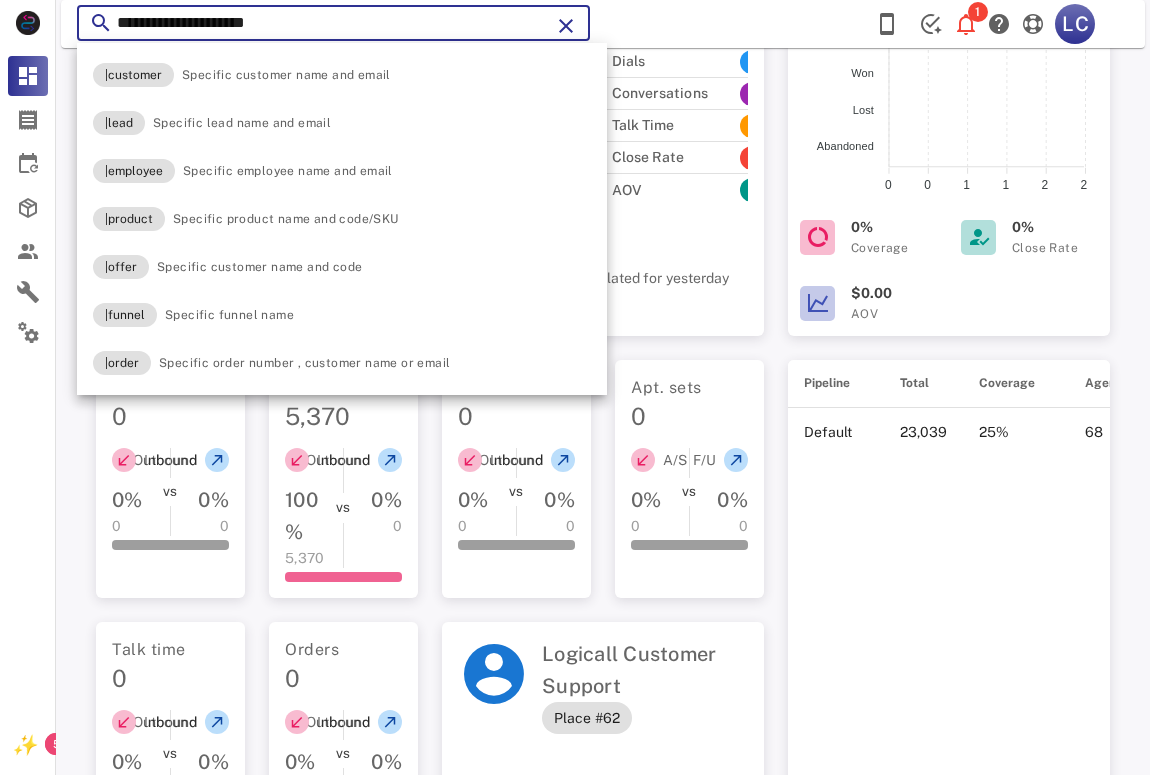 paste 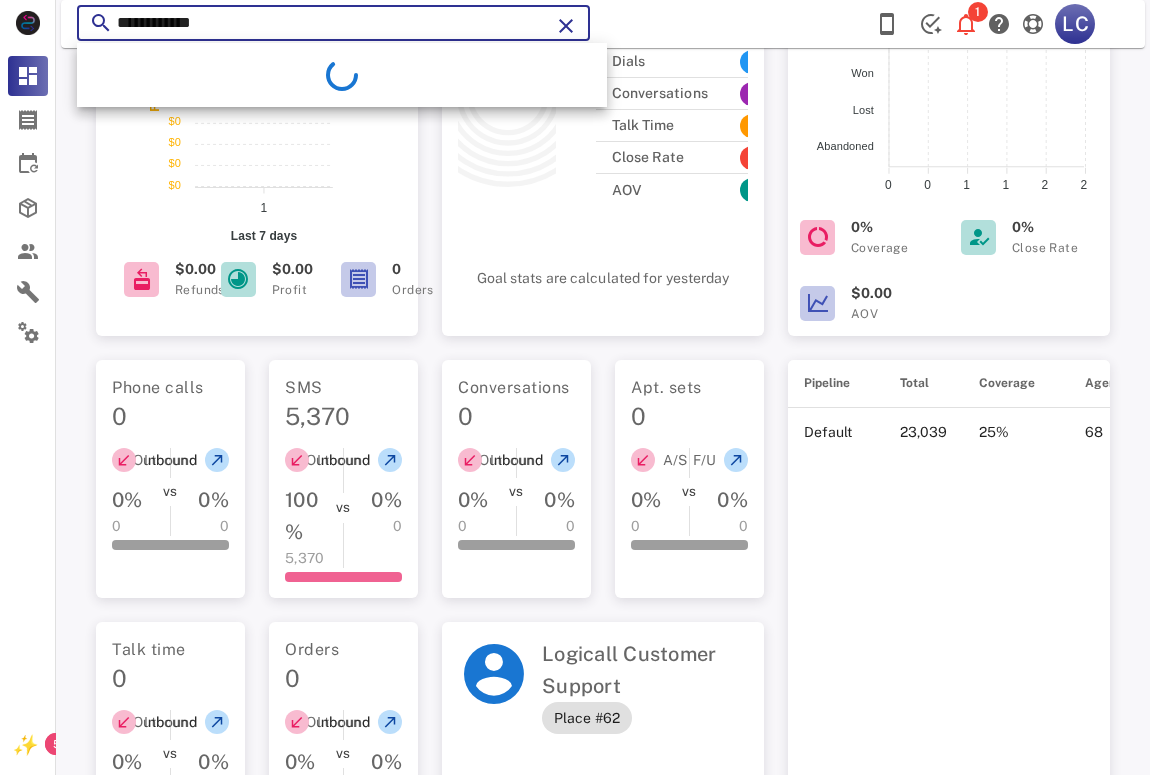 click on "**********" at bounding box center [333, 23] 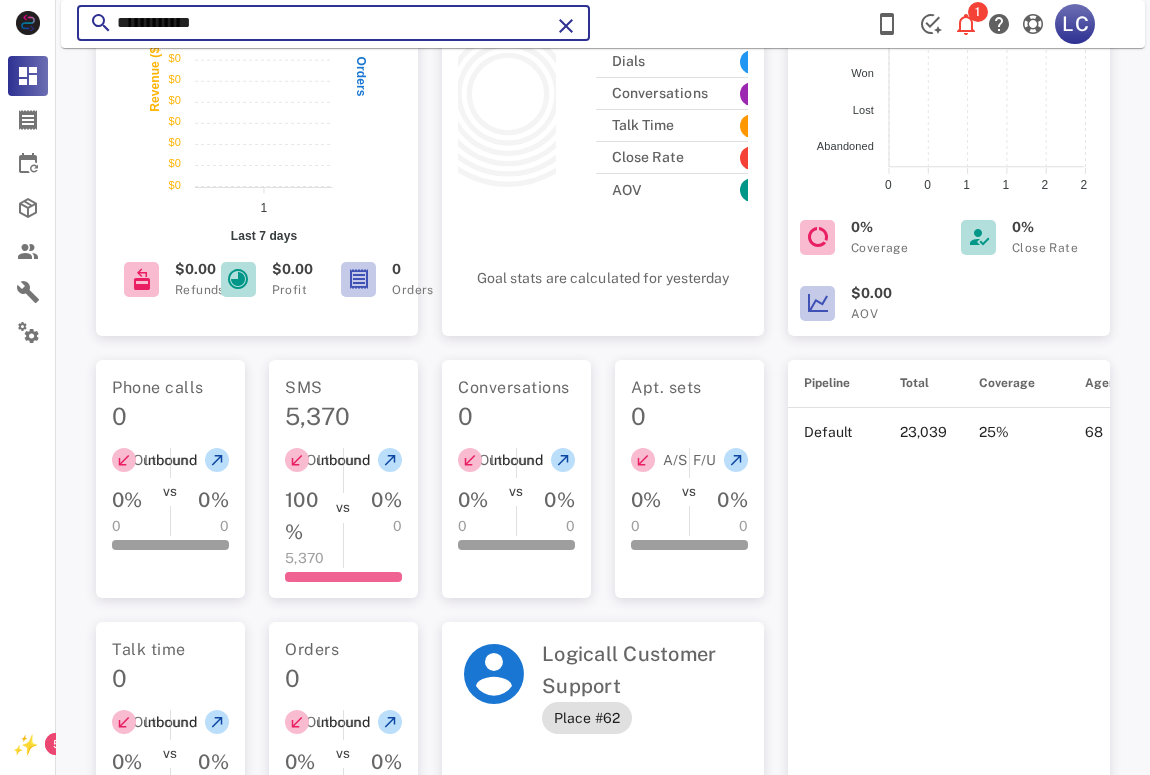 click on "**********" at bounding box center (333, 23) 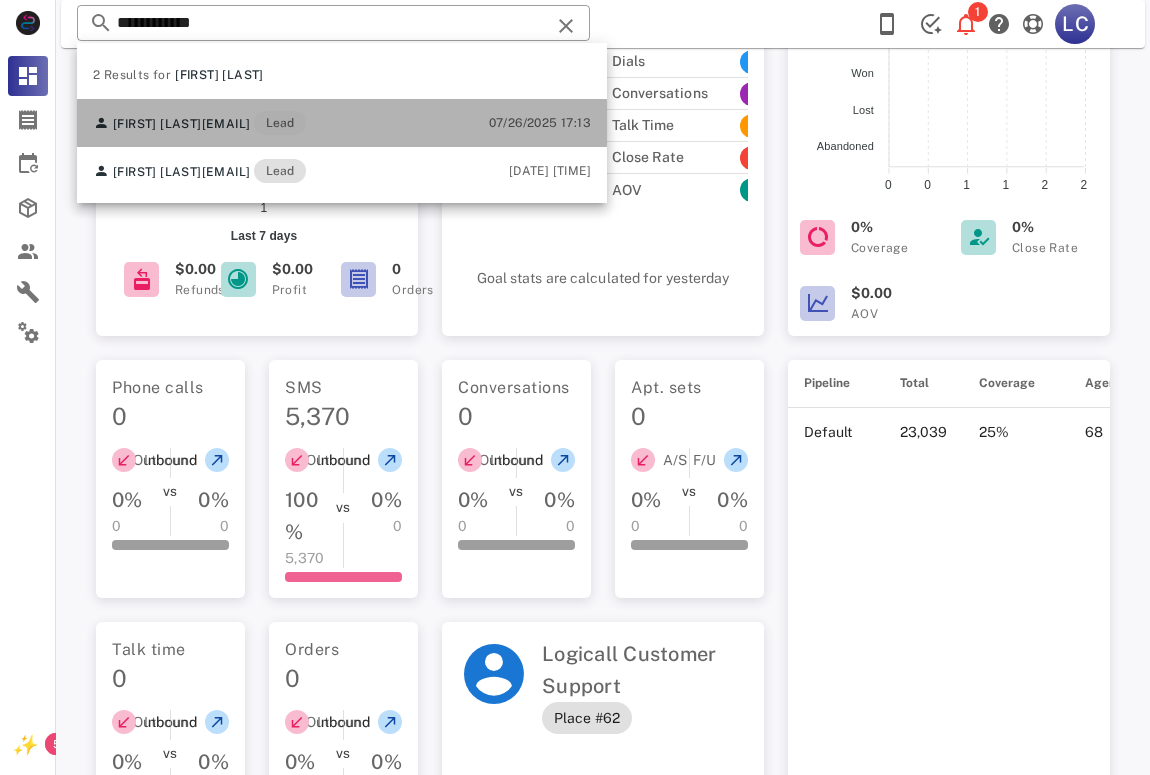 click on "[FIRST] [LAST]" at bounding box center (157, 124) 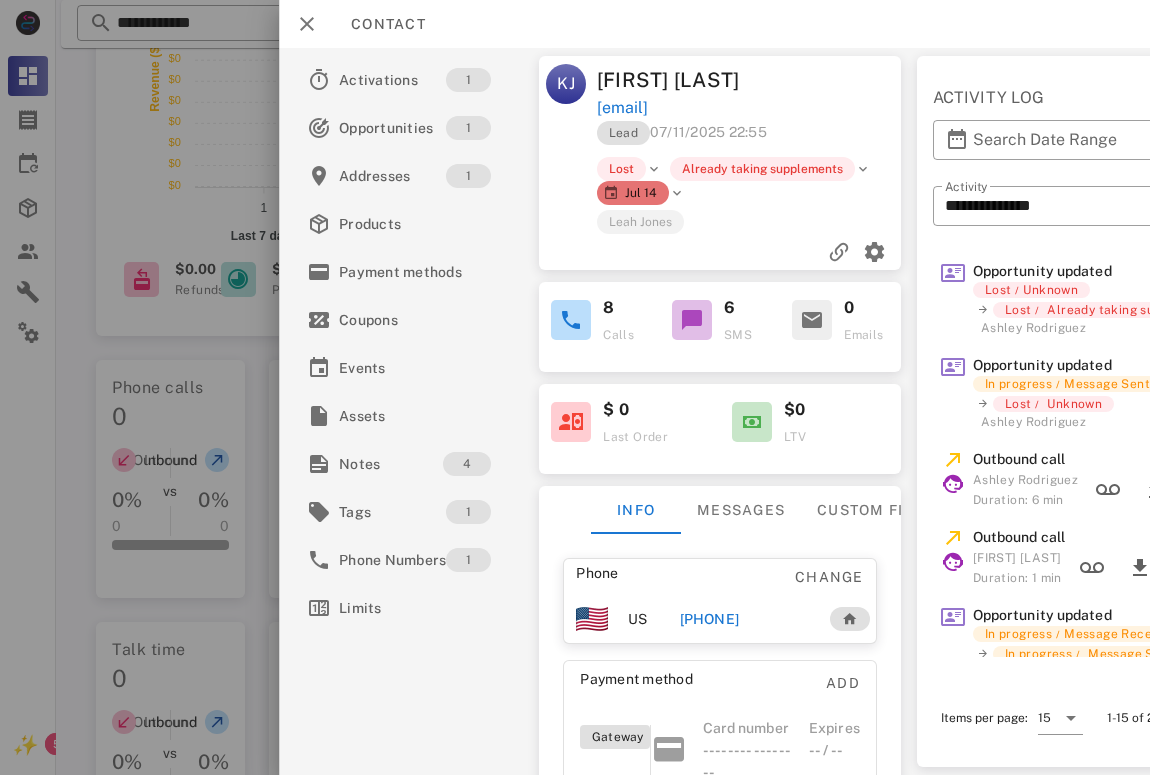 copy on "[FIRST] [LAST]  [EMAIL]" 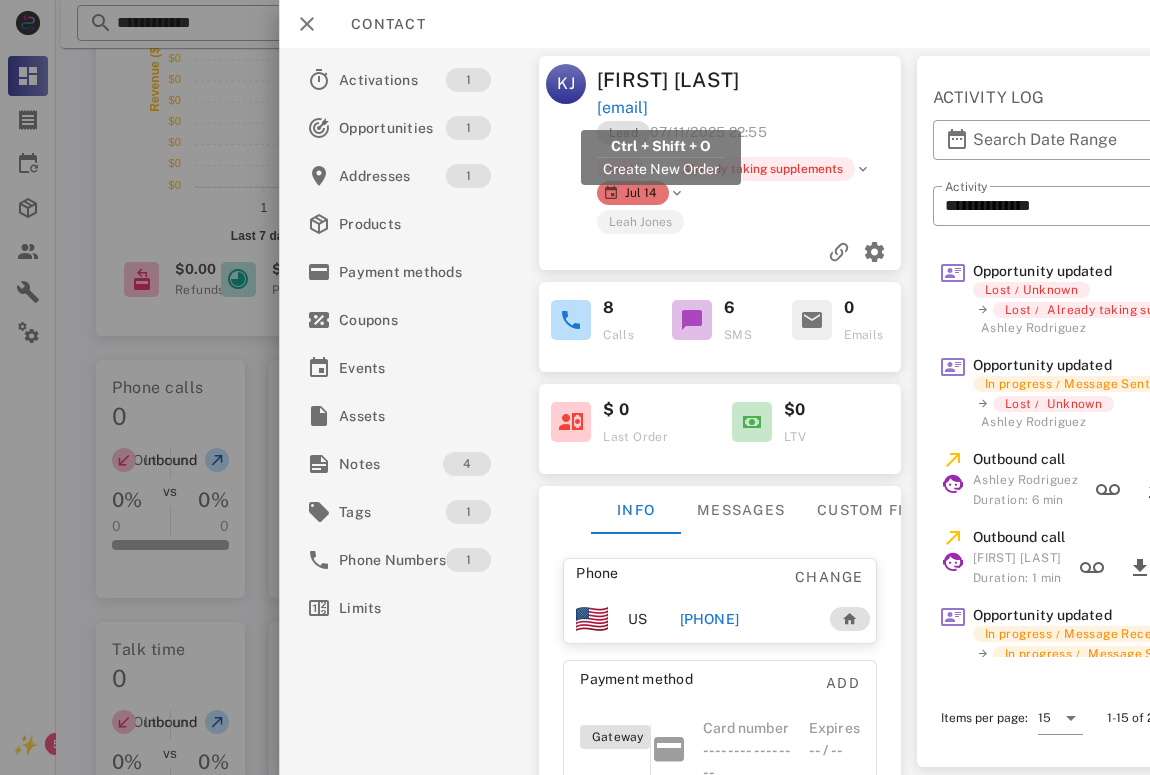 copy on "[EMAIL]" 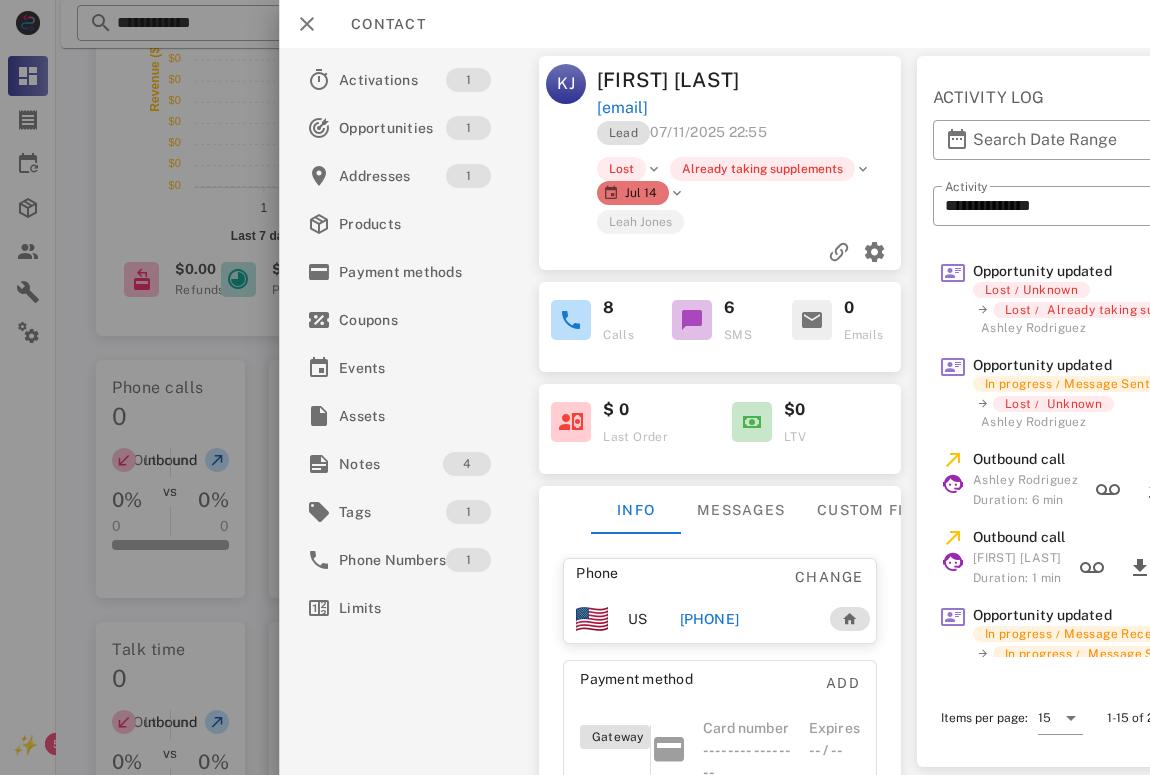 click at bounding box center (575, 387) 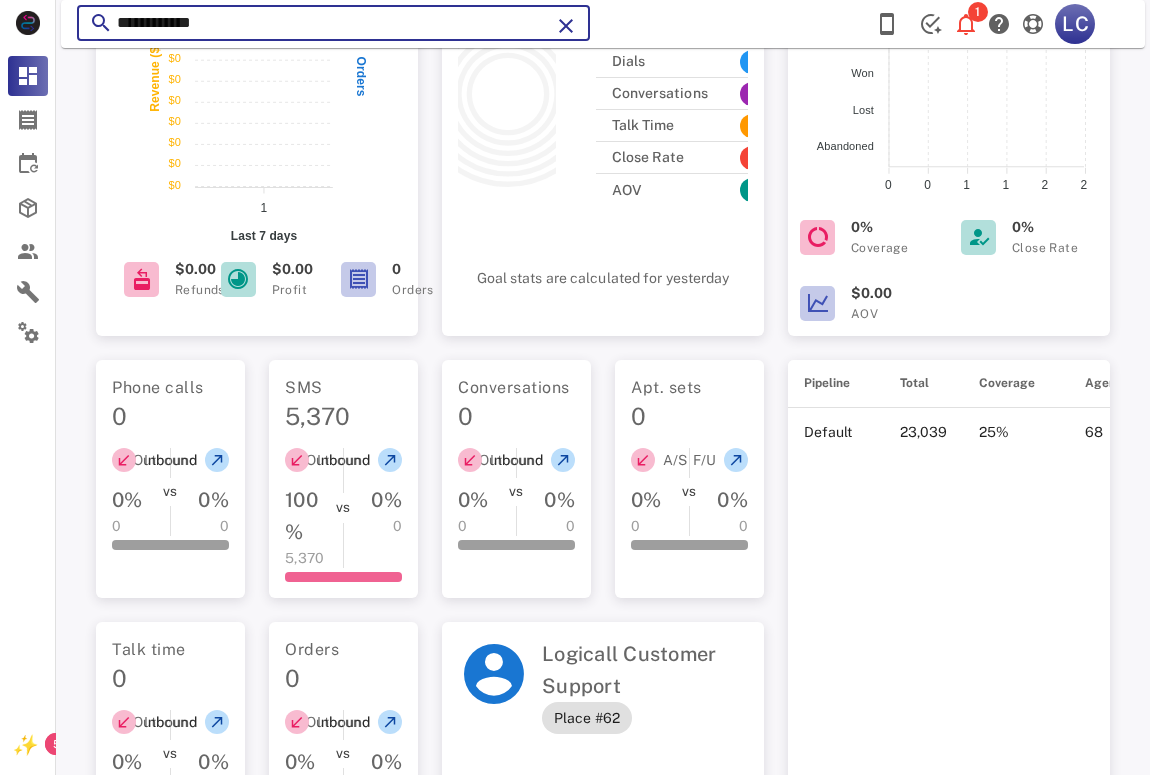 click on "**********" at bounding box center [333, 23] 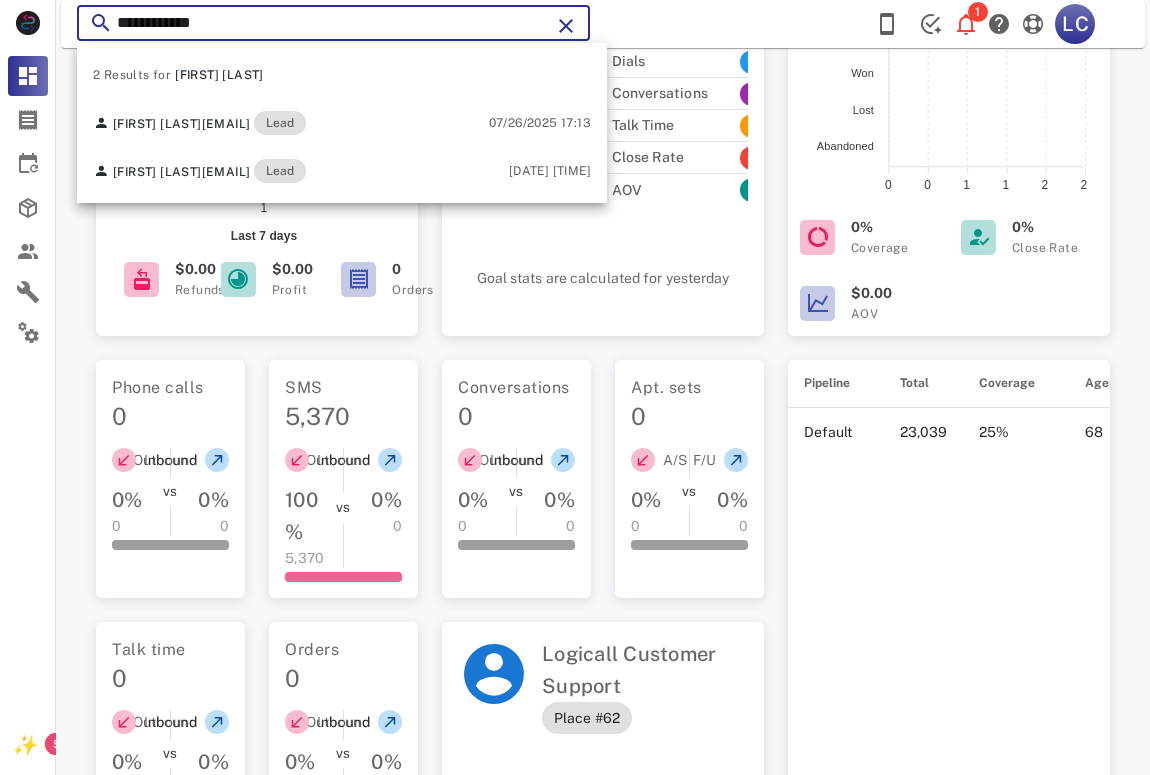 click on "**********" at bounding box center (333, 23) 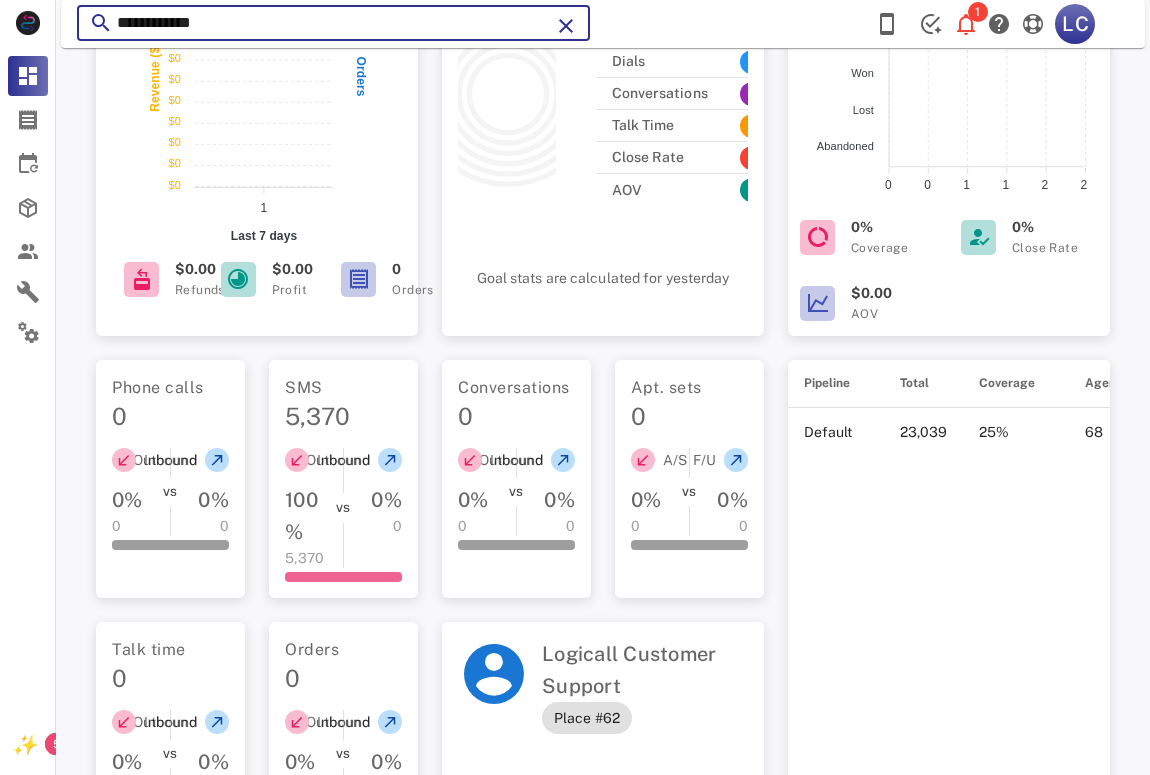 paste on "**********" 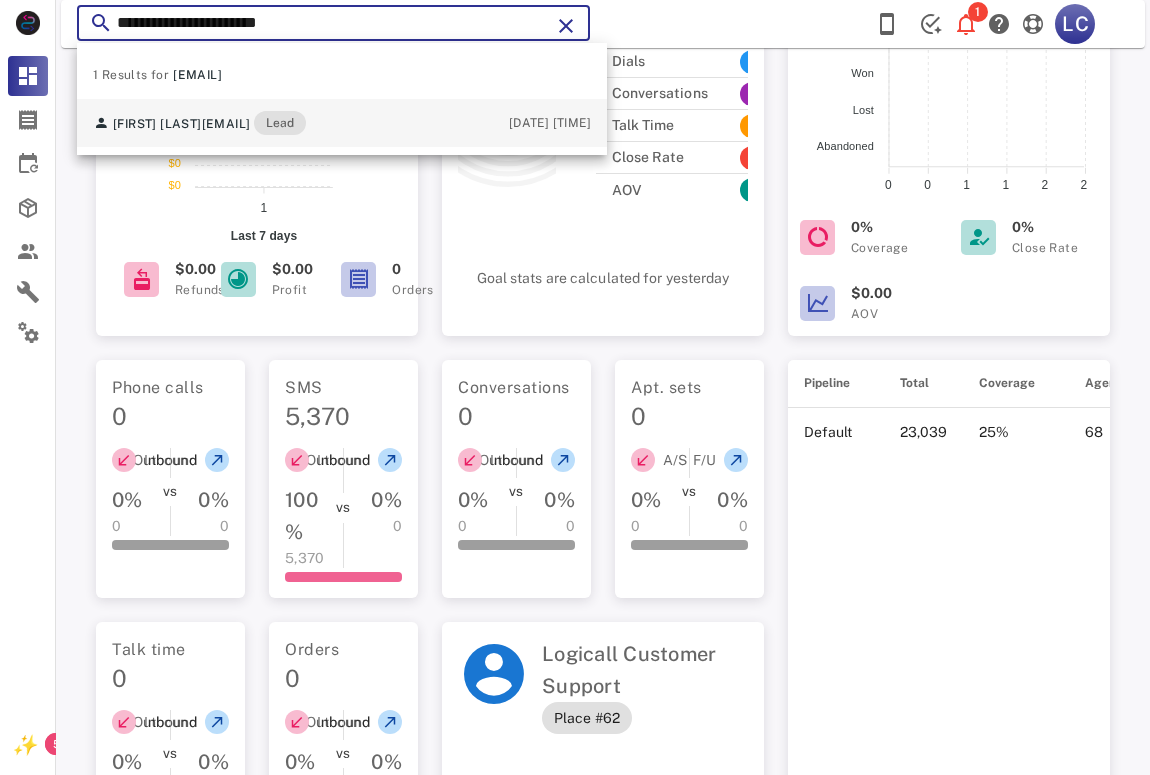 type on "**********" 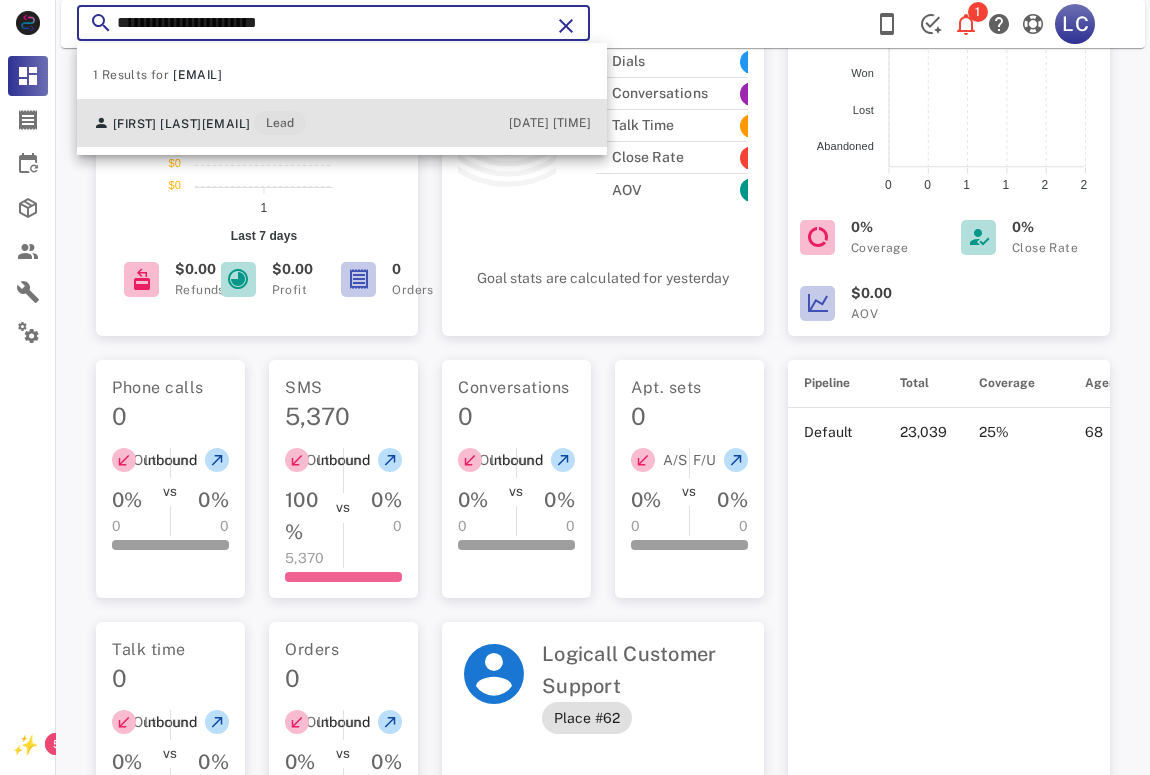 click on "[FIRST] [LAST]   [EMAIL]   Lead" at bounding box center (199, 123) 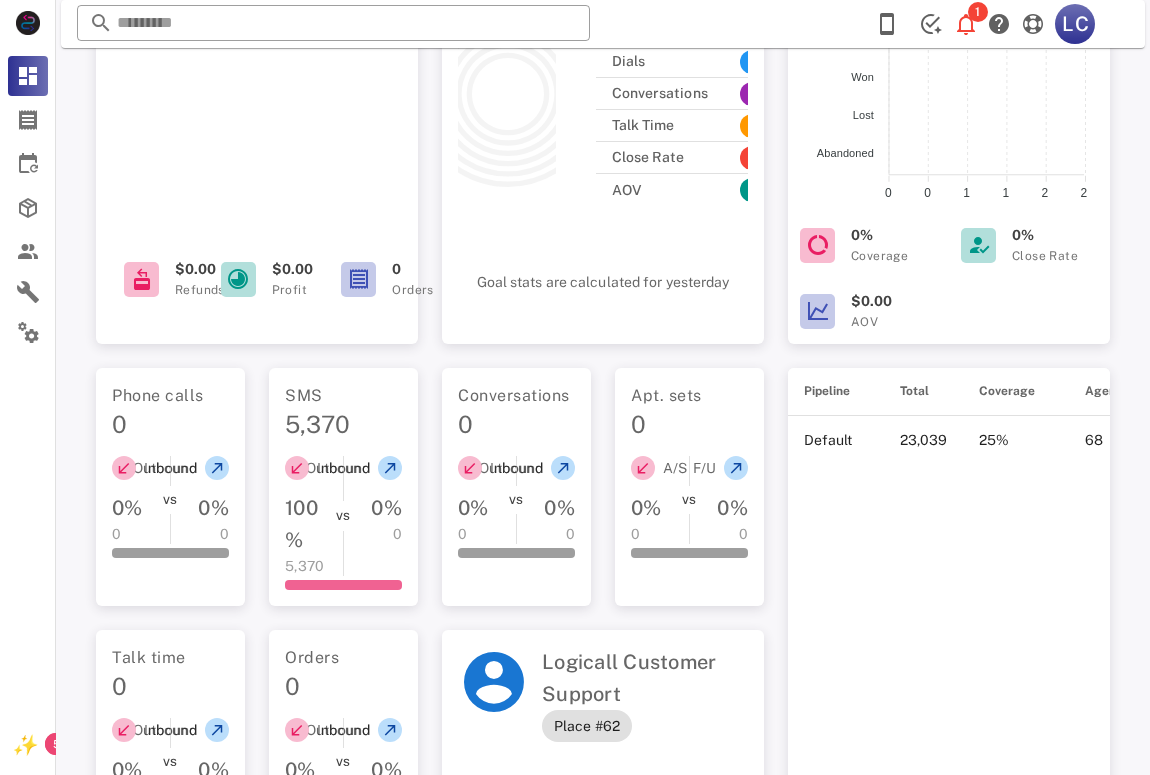 scroll, scrollTop: 250, scrollLeft: 0, axis: vertical 